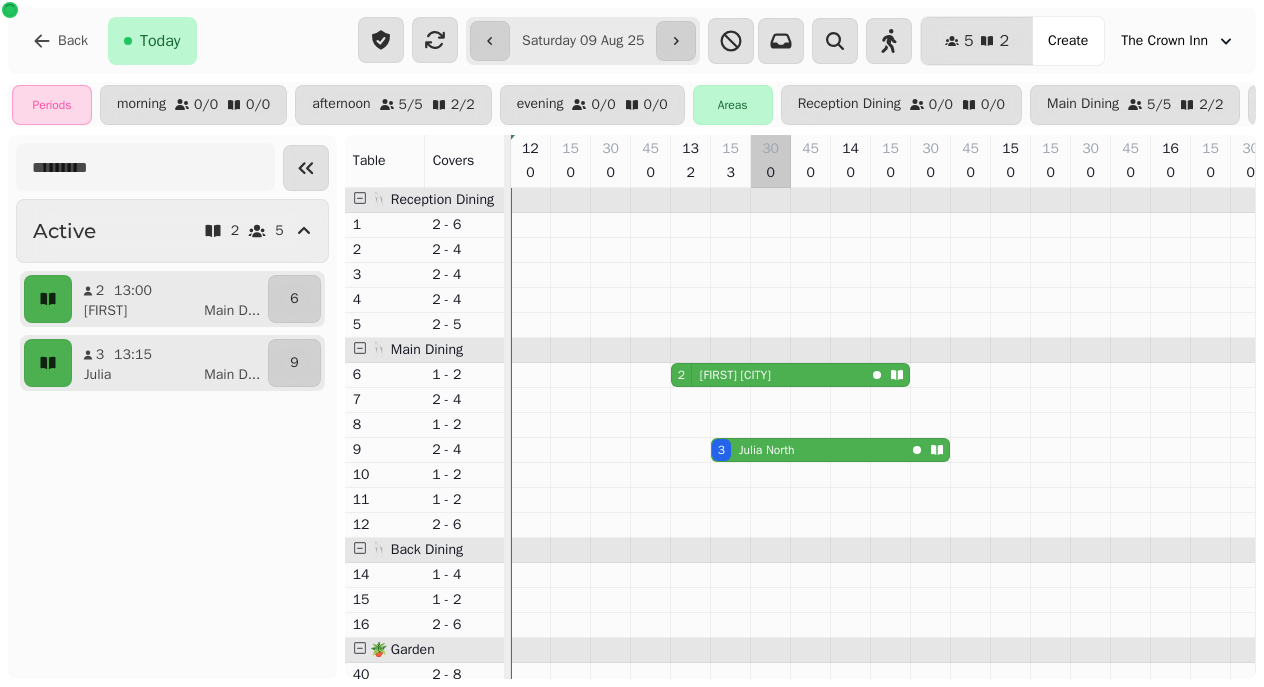 scroll, scrollTop: 0, scrollLeft: 0, axis: both 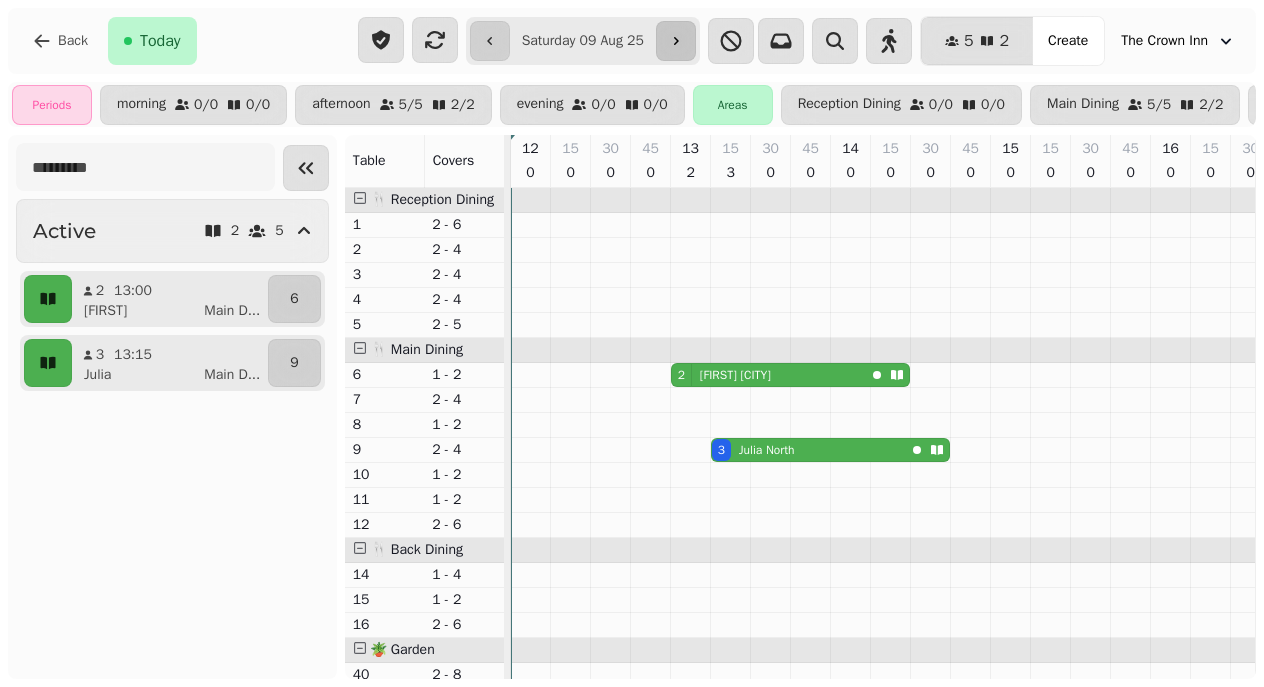 click 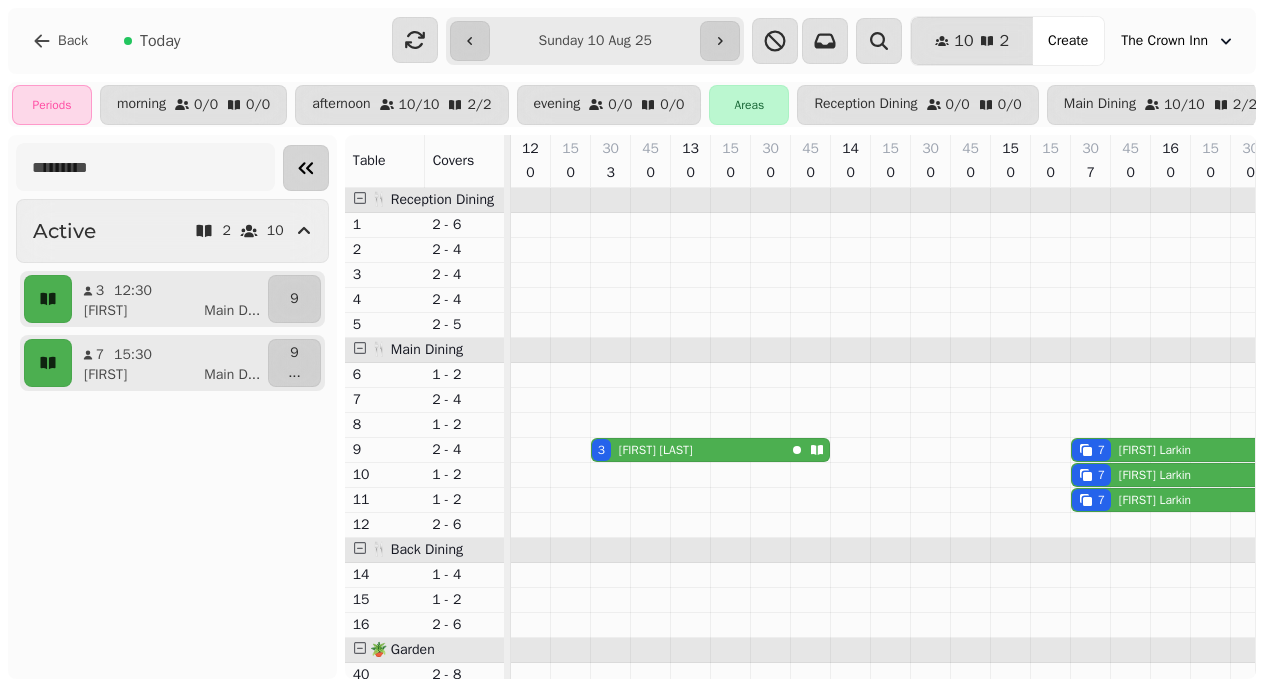 click 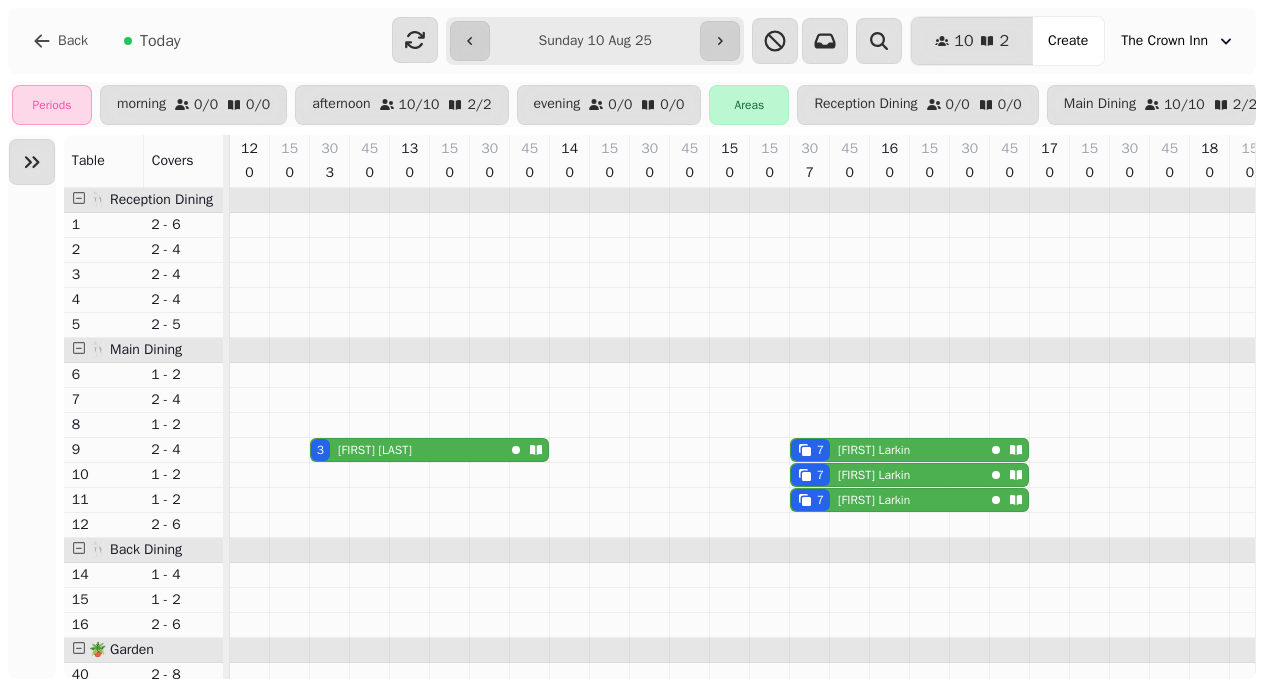 click on "[FIRST]   [LAST]" at bounding box center (874, 450) 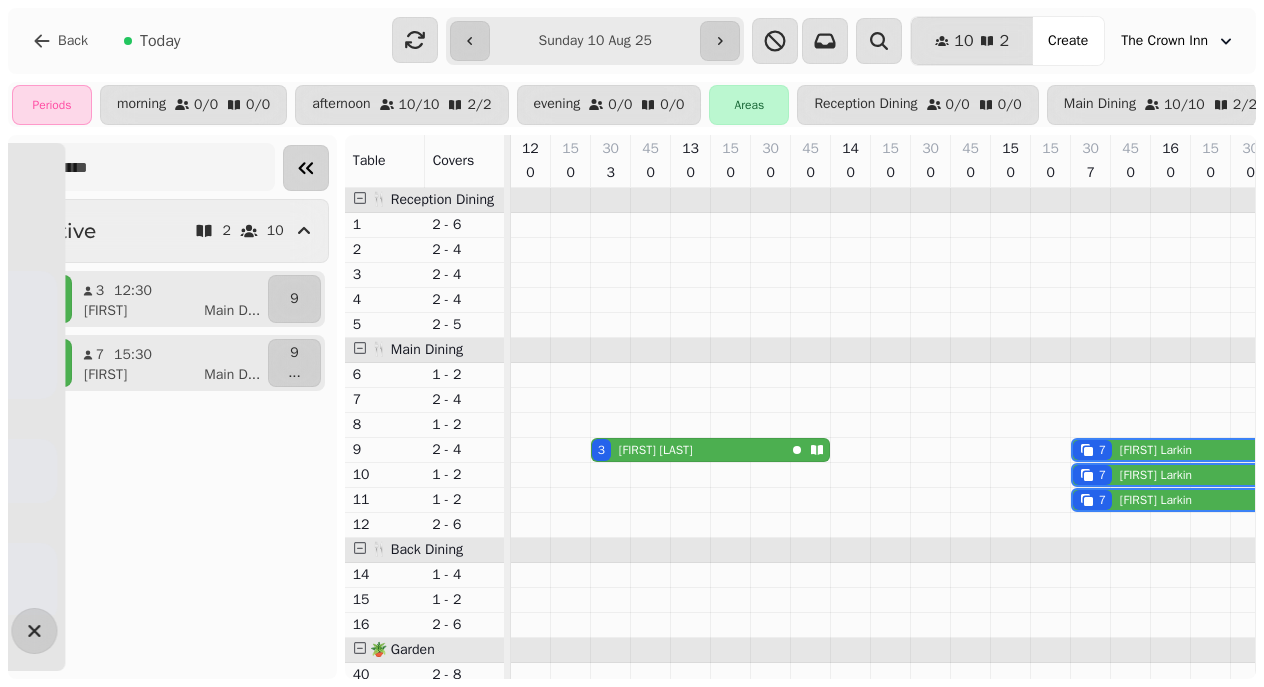 scroll, scrollTop: 0, scrollLeft: 17, axis: horizontal 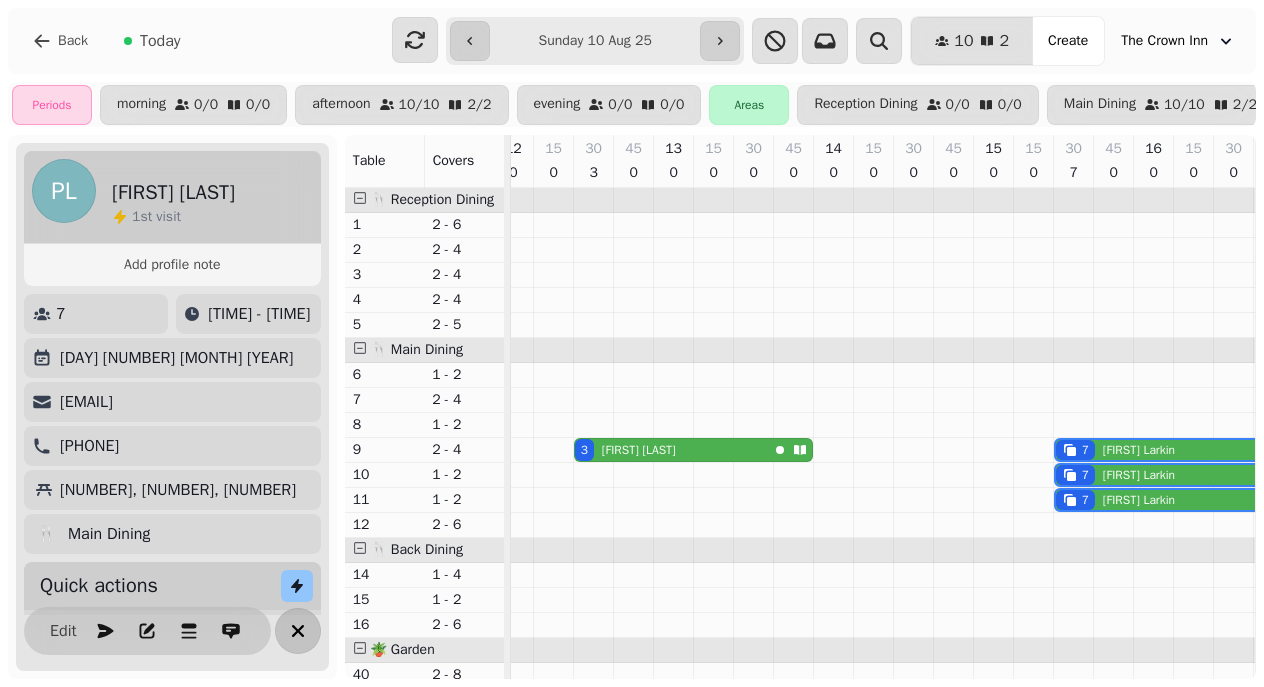 click 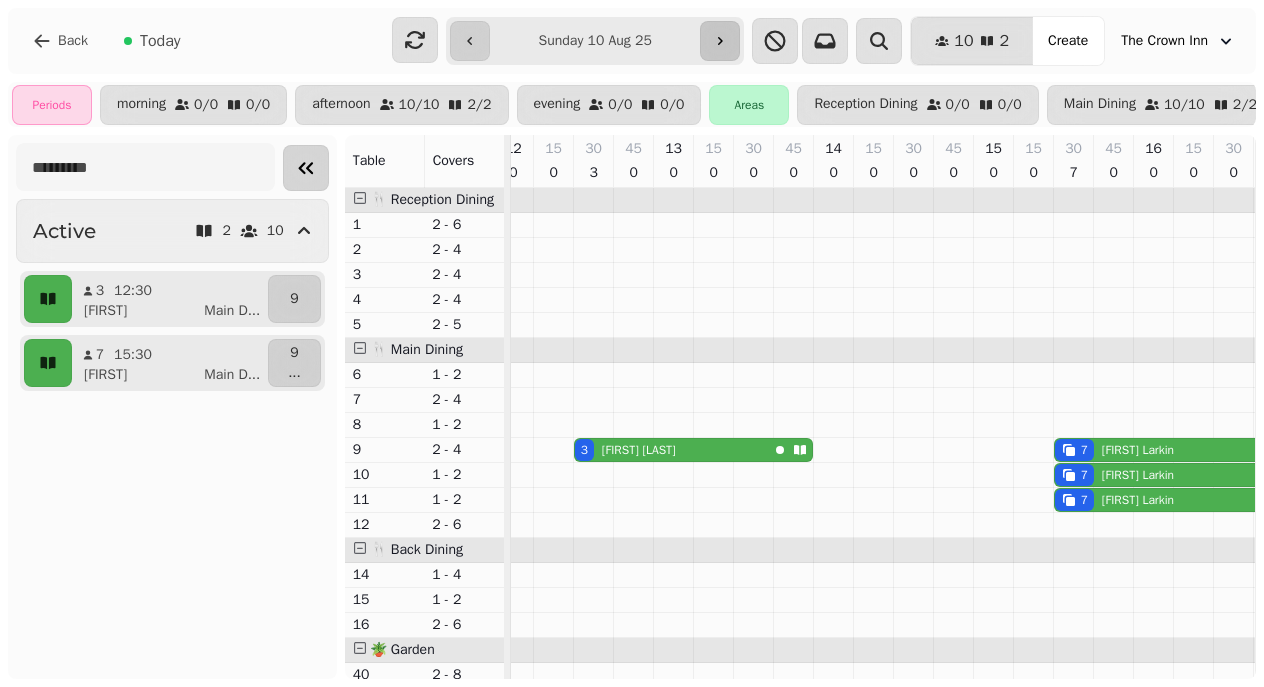 click 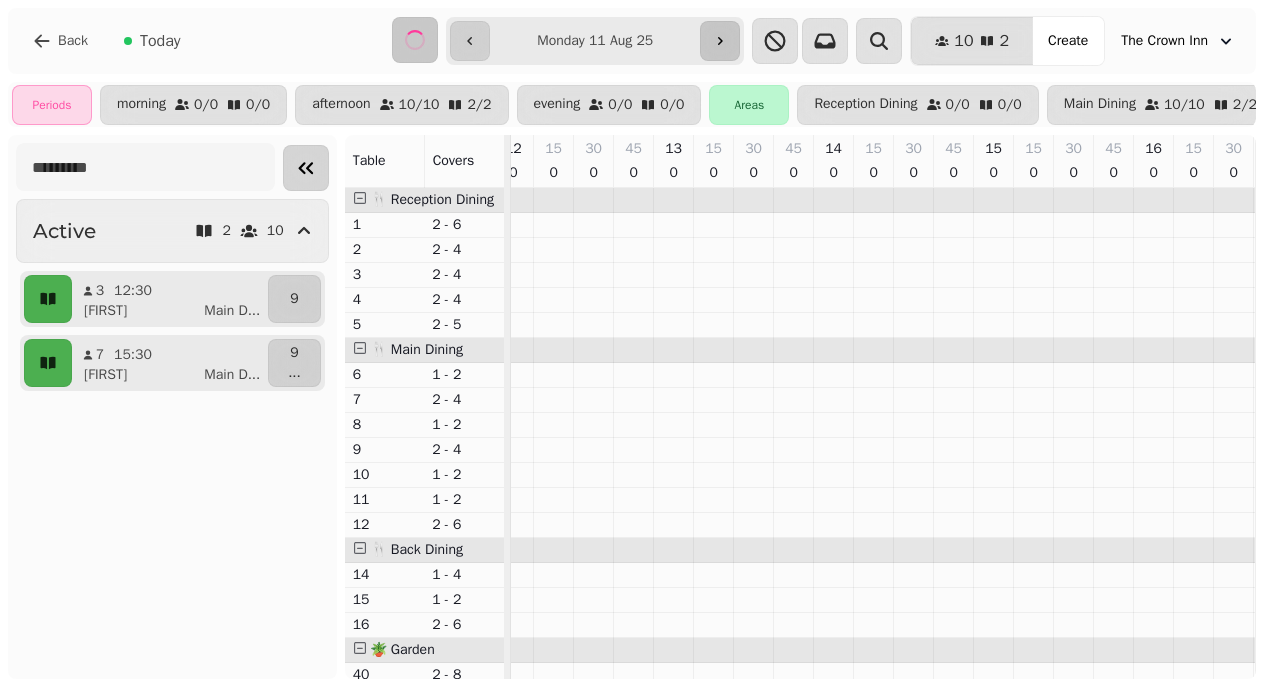 scroll, scrollTop: 0, scrollLeft: 0, axis: both 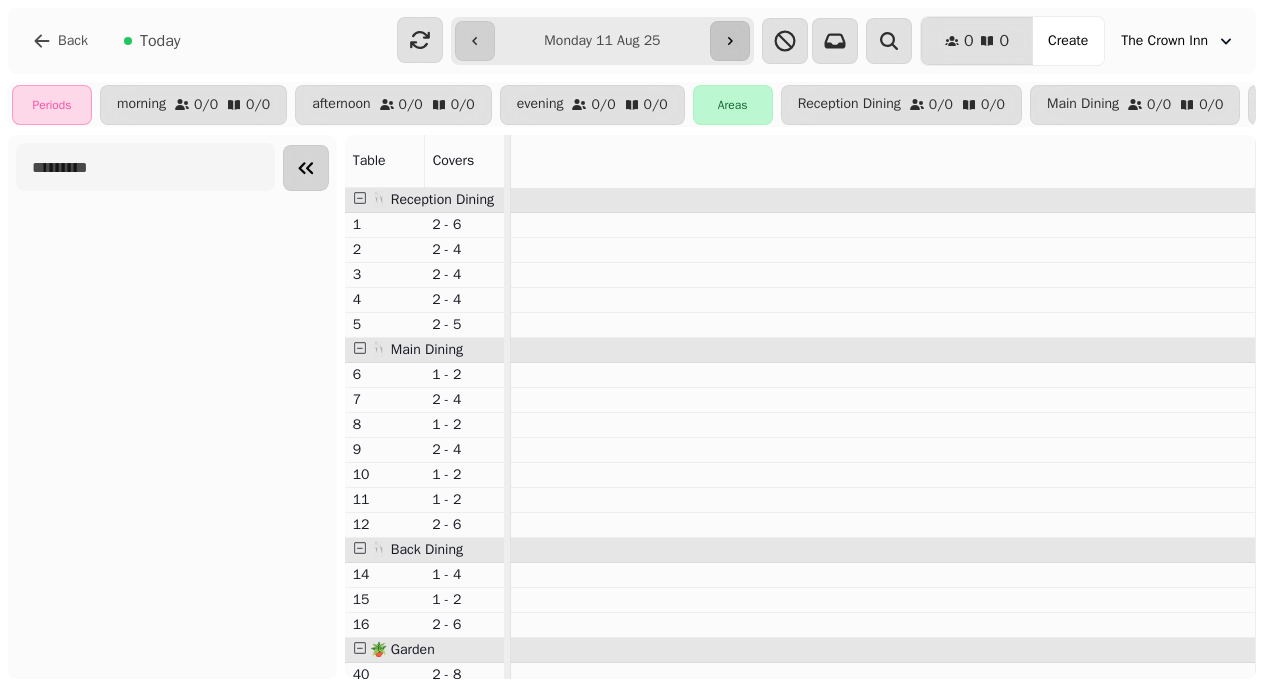 click 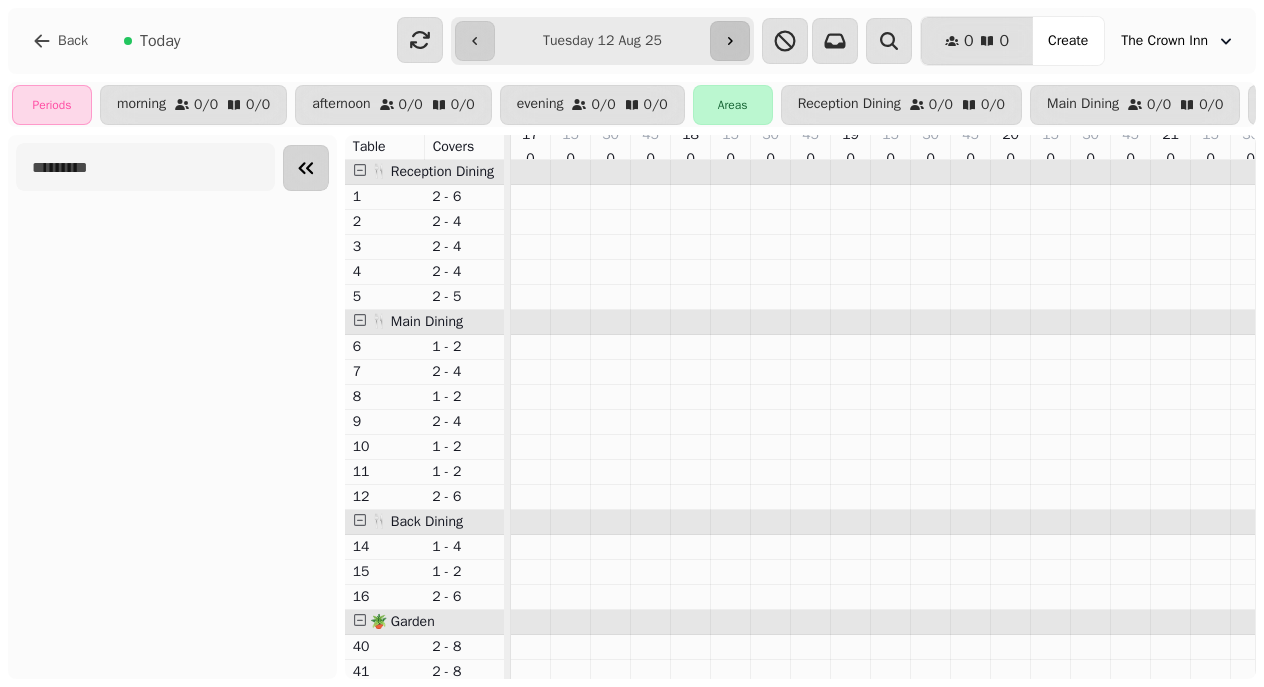click 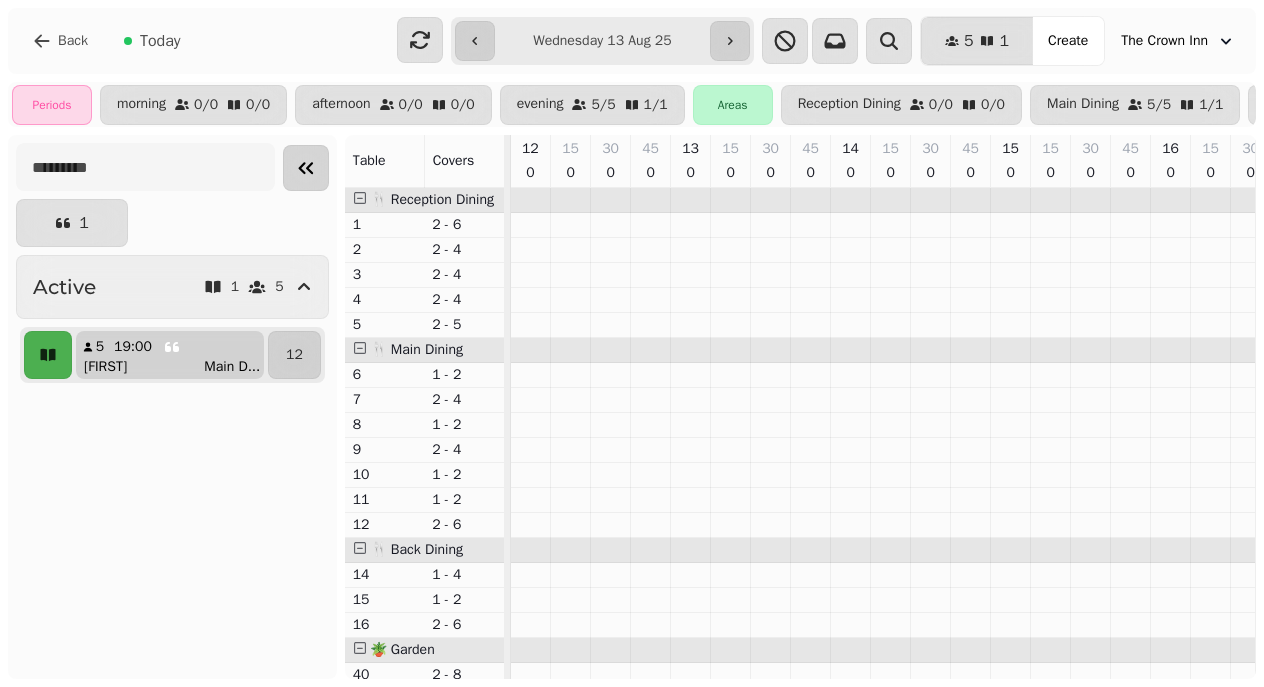 click 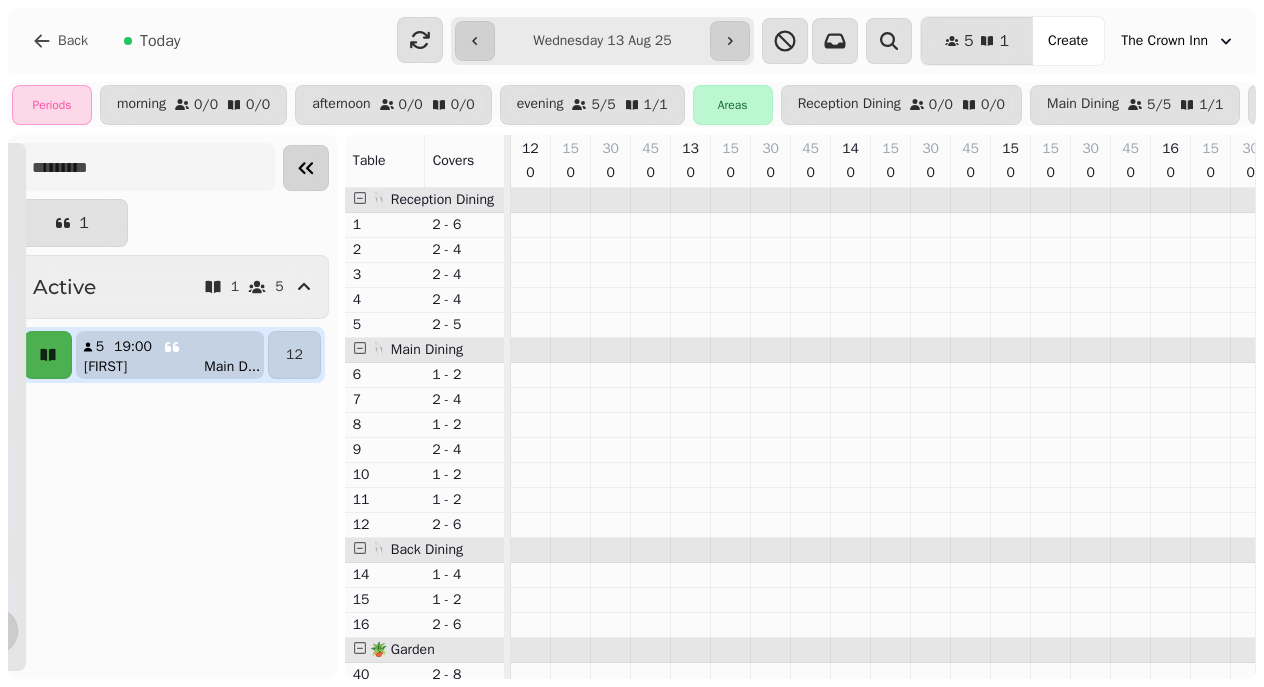 scroll, scrollTop: 0, scrollLeft: 896, axis: horizontal 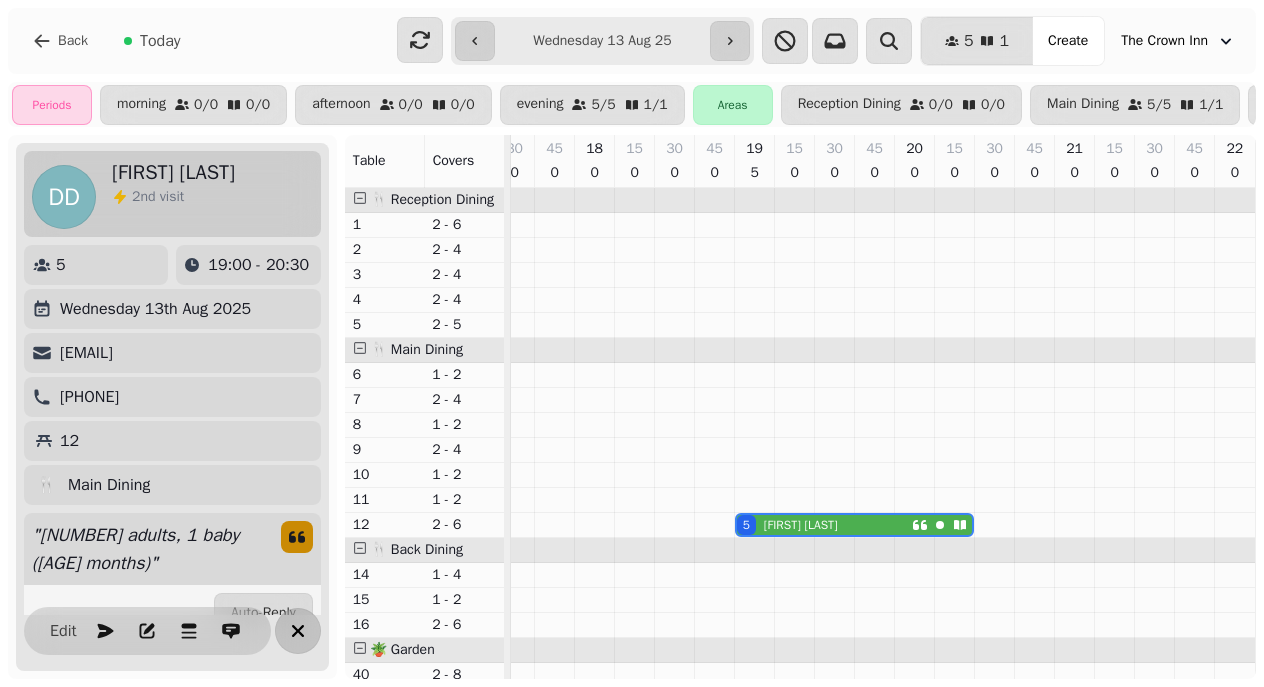 click 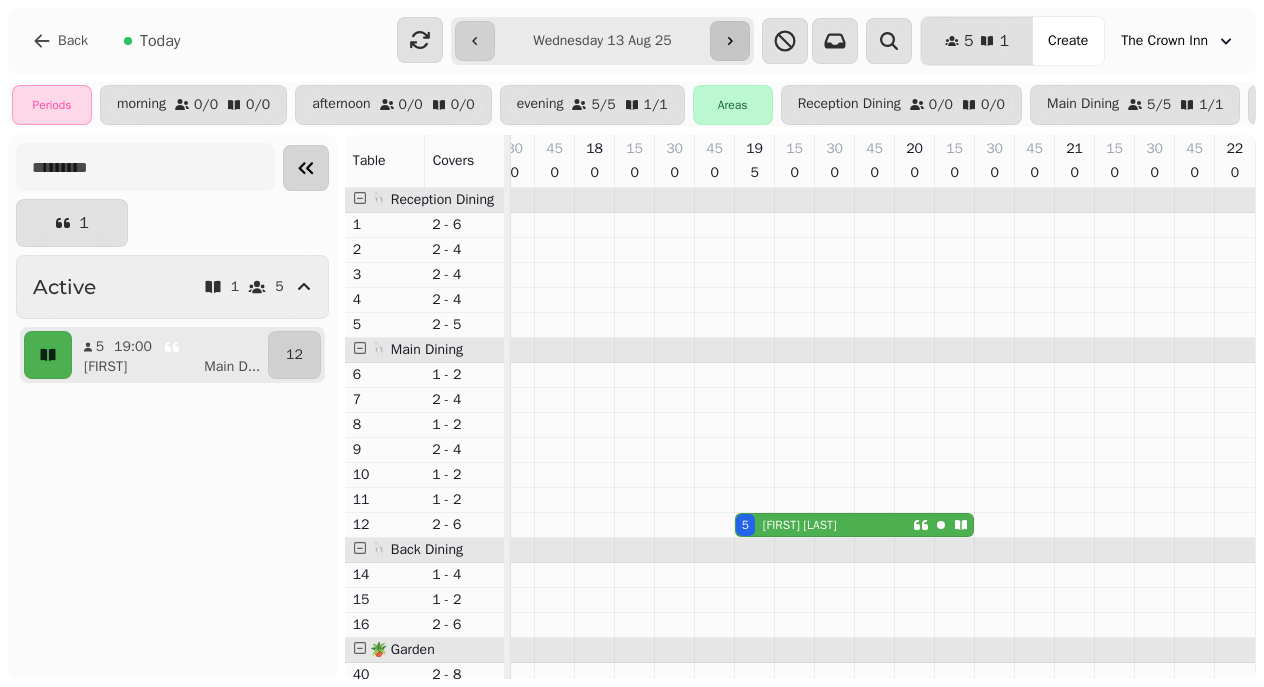 click at bounding box center [730, 41] 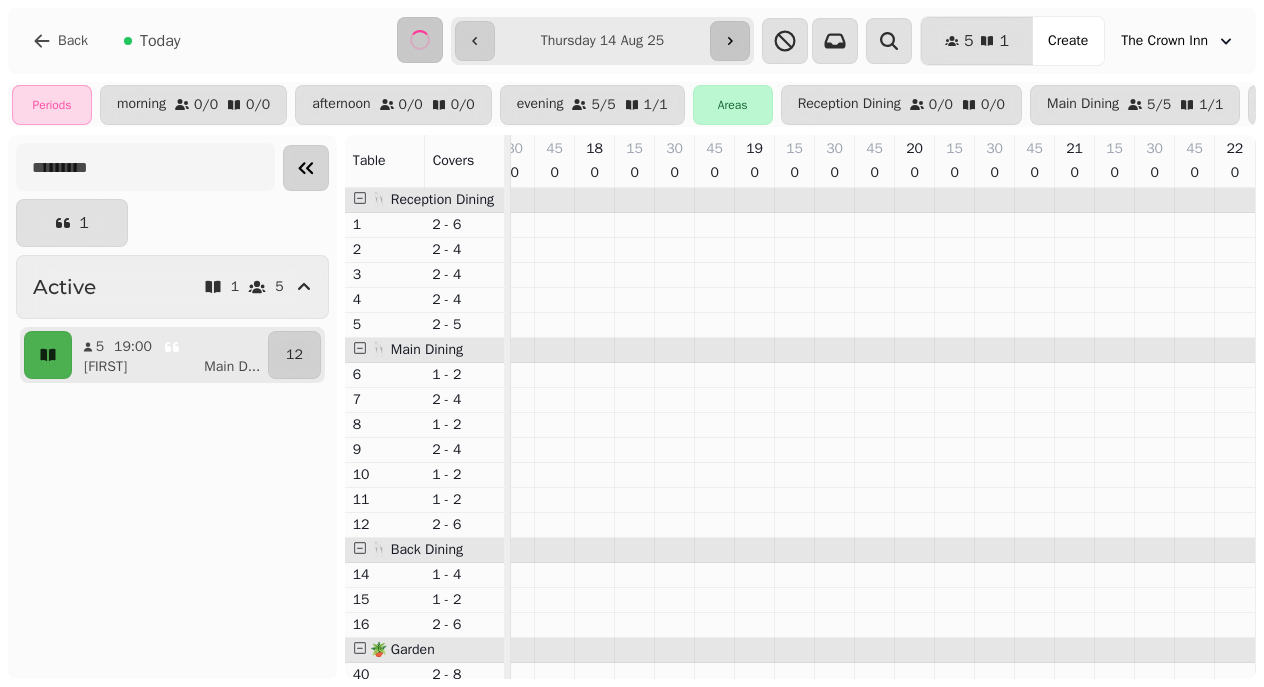 scroll, scrollTop: 0, scrollLeft: 0, axis: both 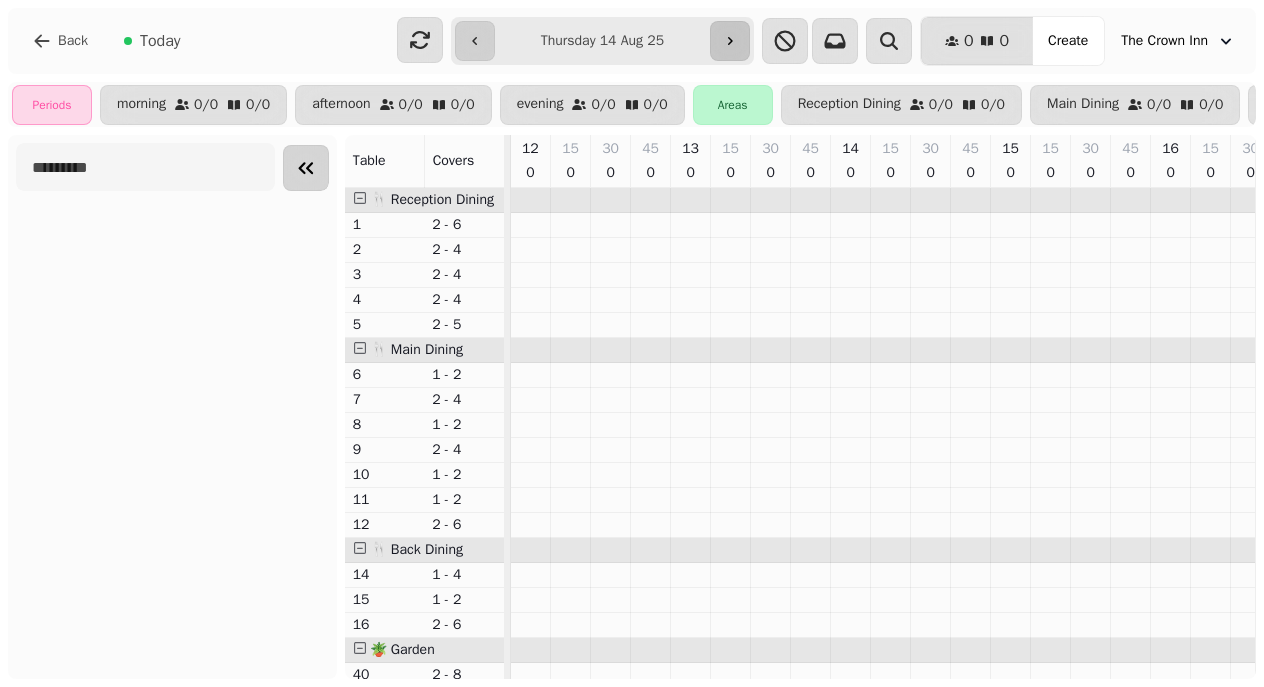 click at bounding box center [730, 41] 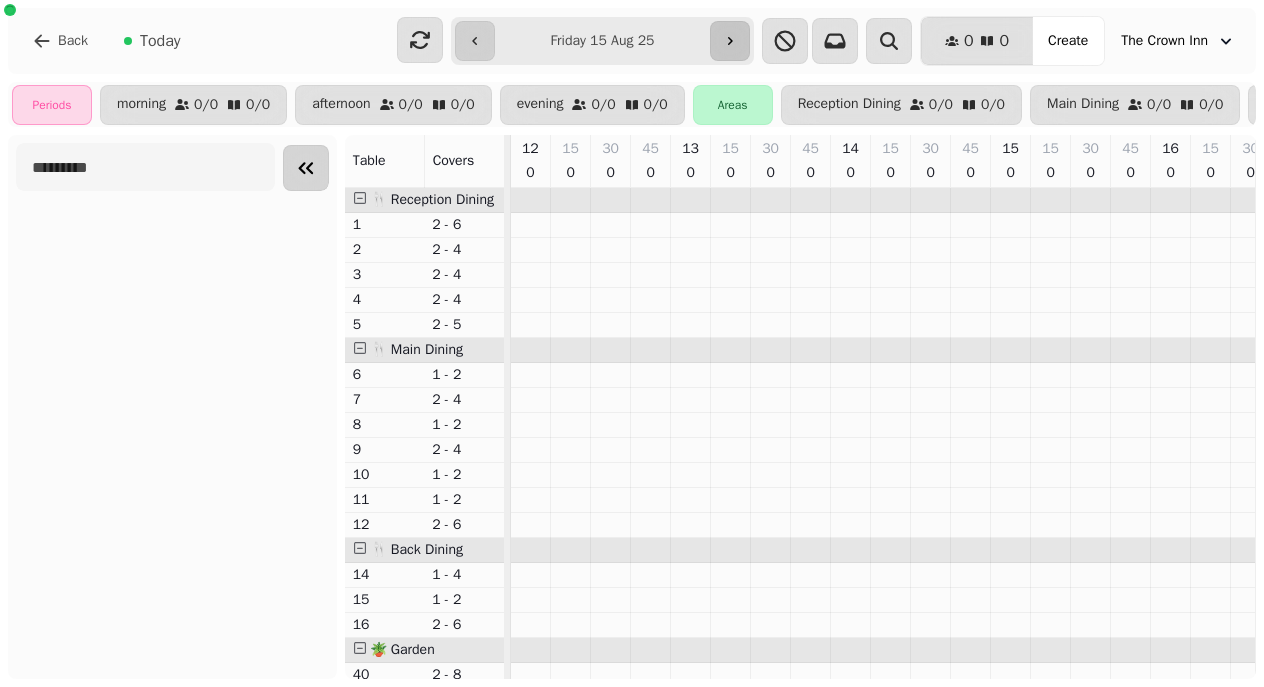 click at bounding box center [730, 41] 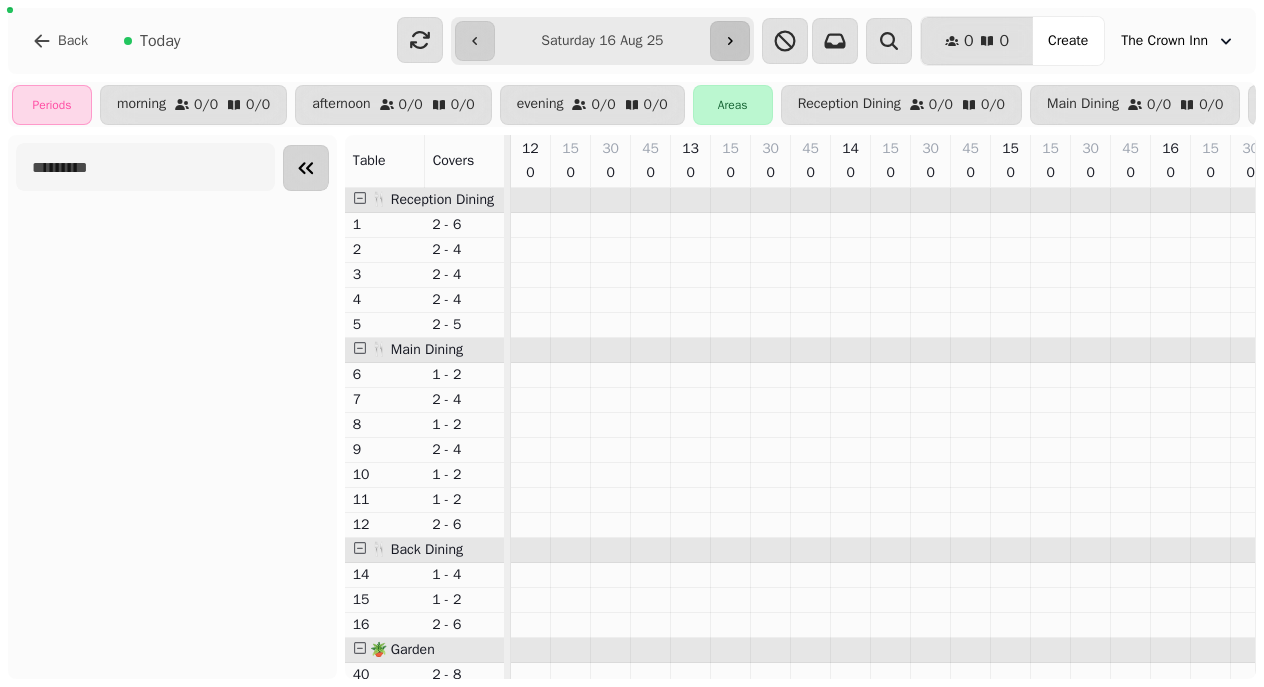 click at bounding box center (730, 41) 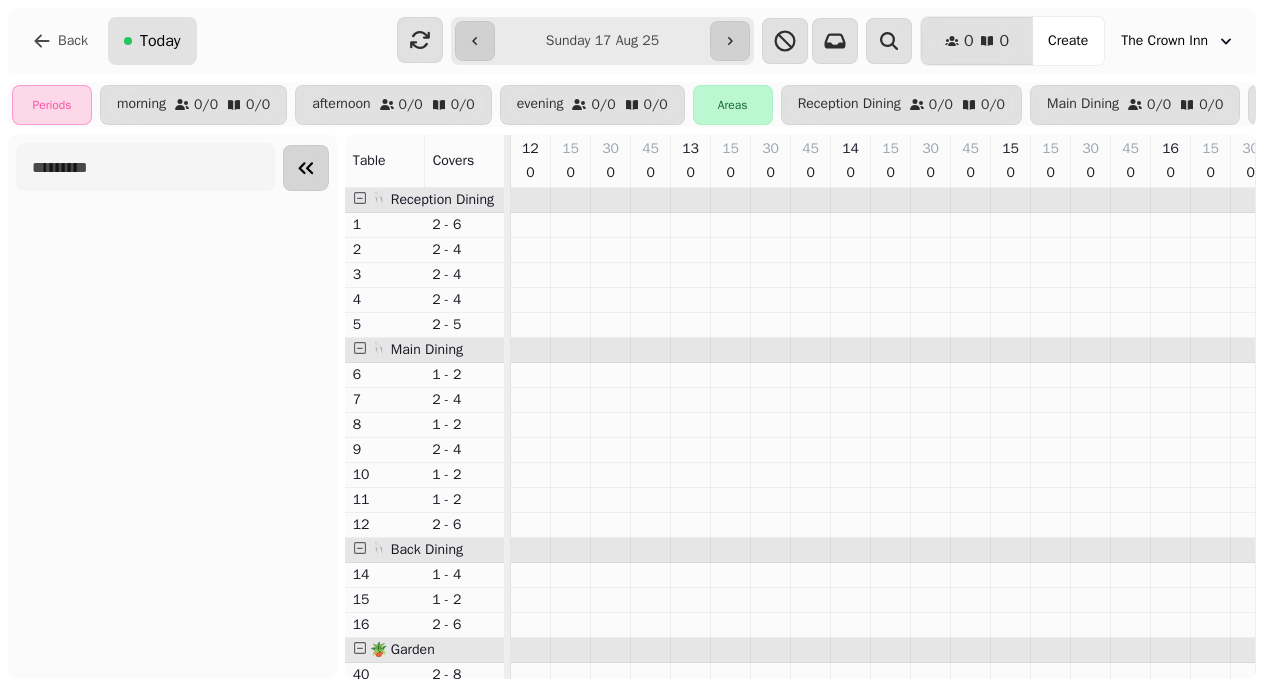 click on "Today" at bounding box center [160, 41] 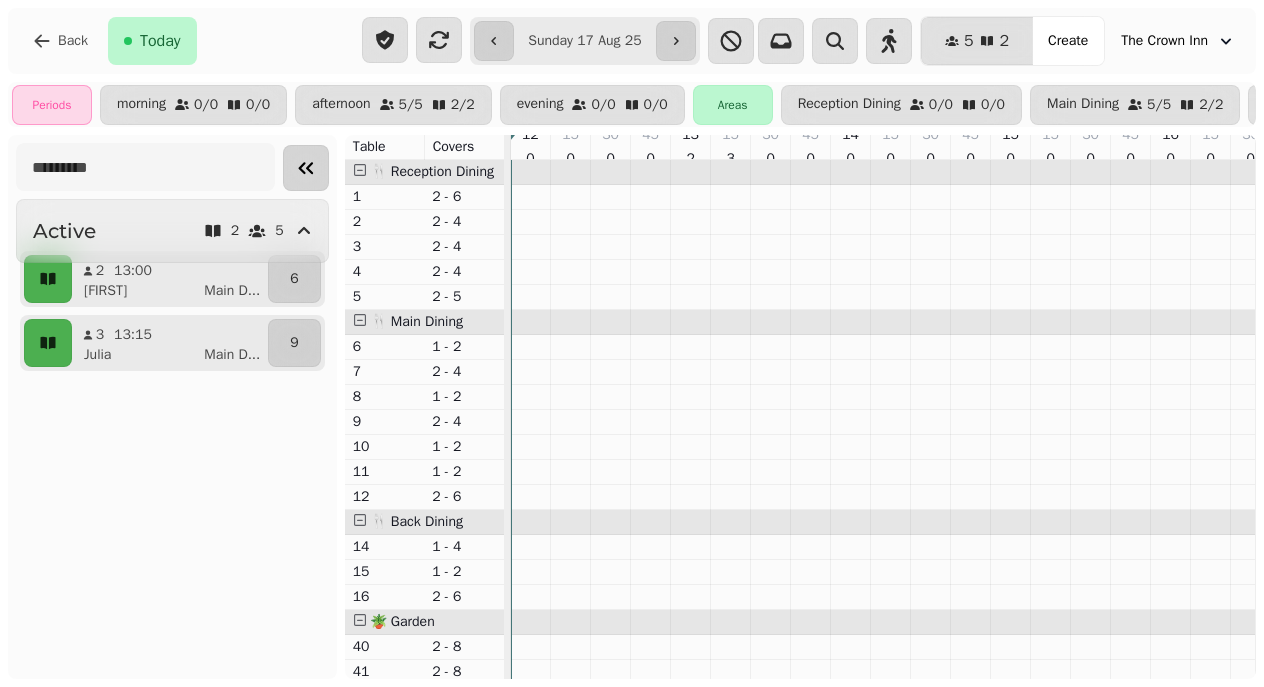 type on "**********" 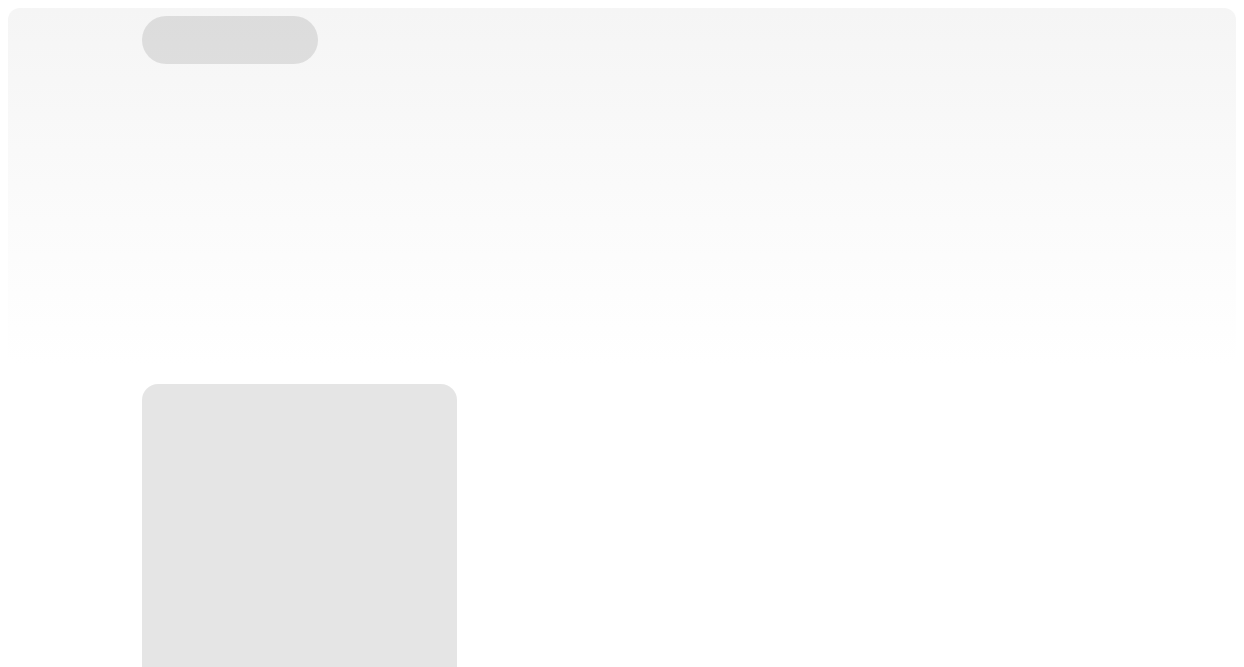 scroll, scrollTop: 0, scrollLeft: 0, axis: both 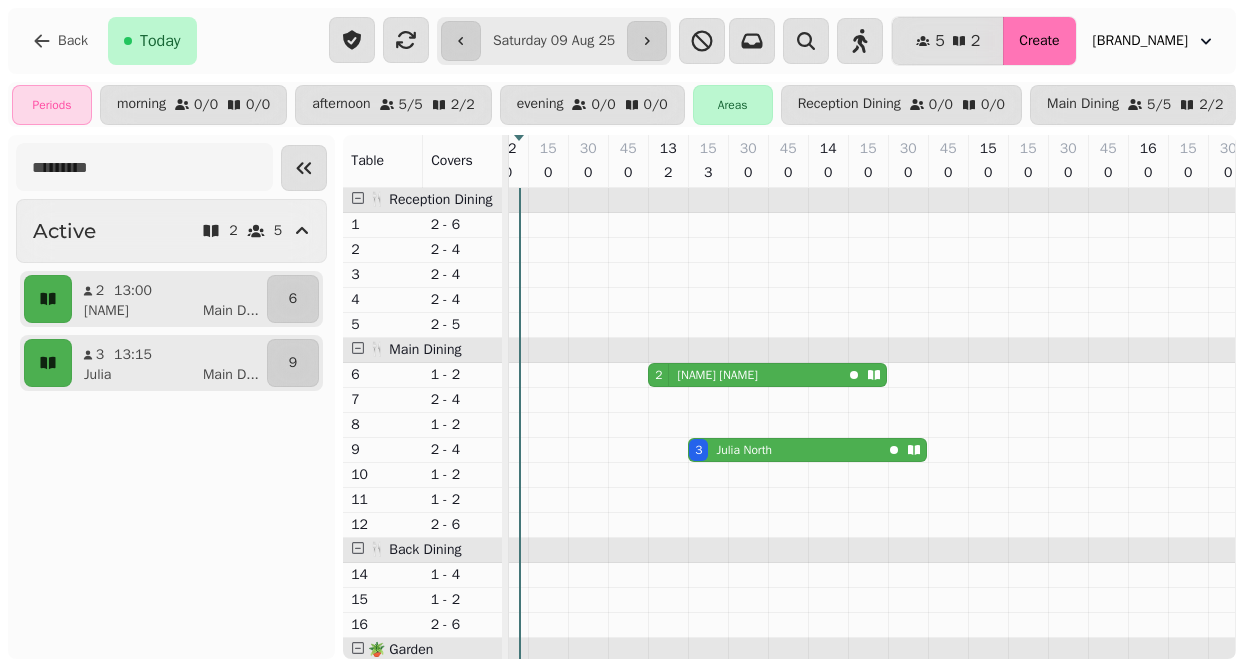 click on "Create" at bounding box center (1039, 41) 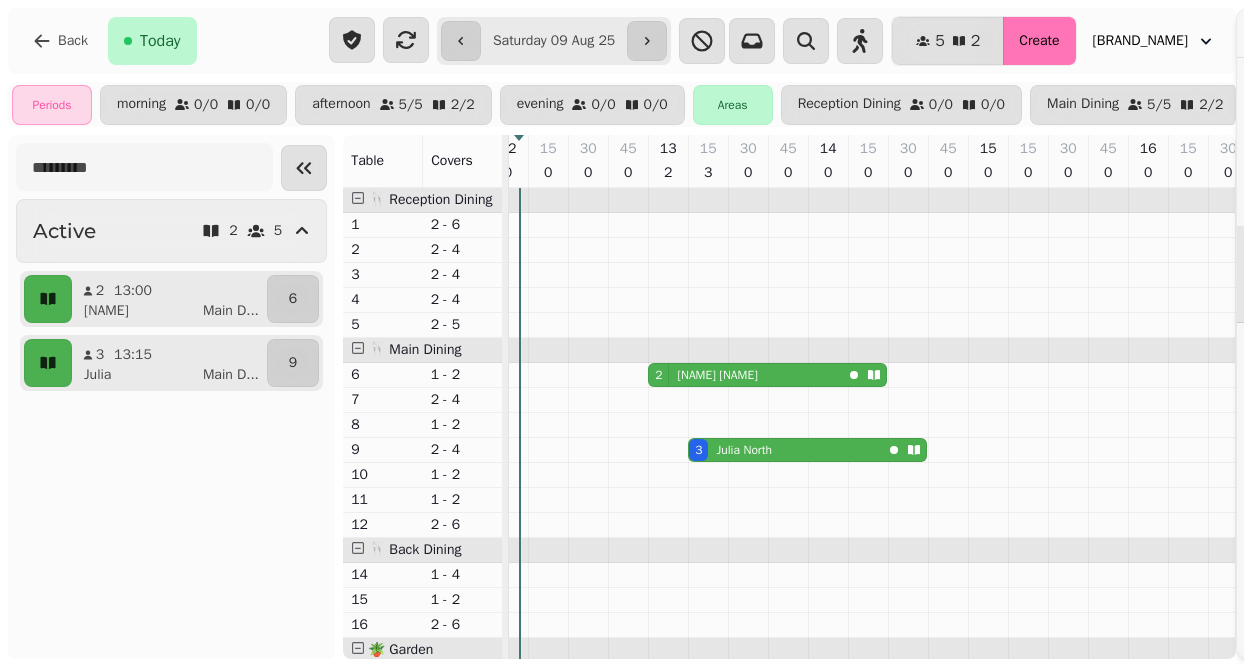 click on "Create Booking Sat, Aug 9, 25 Guests & Time Guest Select a date August 9th, 2025 Su Mo Tu We Th Fr Sa August 2025 1st 2nd 3rd 4th 5th 6th 7th 8th 9th 10th 11th 12th 13th 14th 15th 16th 17th 18th 19th 20th 21st 22nd 23rd 24th 25th 26th 27th 28th 29th 30th 31st September 2025 1st 2nd 3rd 4th 5th 6th 7th 8th 9th 10th 11th 12th 13th 14th 15th 16th 17th 18th 19th 20th 21st 22nd 23rd 24th 25th 26th 27th 28th 29th 30th October 2025 1st 2nd 3rd 4th 5th 6th 7th 8th 9th 10th 11th 12th 13th 14th 15th 16th 17th 18th 19th 20th 21st 22nd 23rd 24th 25th 26th 27th 28th 29th 30th 31st November 2025 1st 2nd 3rd 4th 5th 6th 7th 8th 9th 10th 11th 12th 13th 14th 15th 16th 17th 18th 19th 20th 21st 22nd 23rd 24th 25th 26th 27th 28th 29th 30th December 2025 1st 2nd 3rd 4th 5th 6th 7th 8th 9th 10th 11th 12th 13th 14th 15th 16th 17th 18th 19th 20th 21st 22nd 23rd 24th 25th 26th 27th 28th 29th 30th 31st January 2026 1st 2nd 3rd 4th 5th 6th 7th 8th 9th 10th 11th 12th 13th 14th 15th 16th 17th 18th 19th 20th 21st 22nd 23rd 24th 25th 26th" at bounding box center [622, 349] 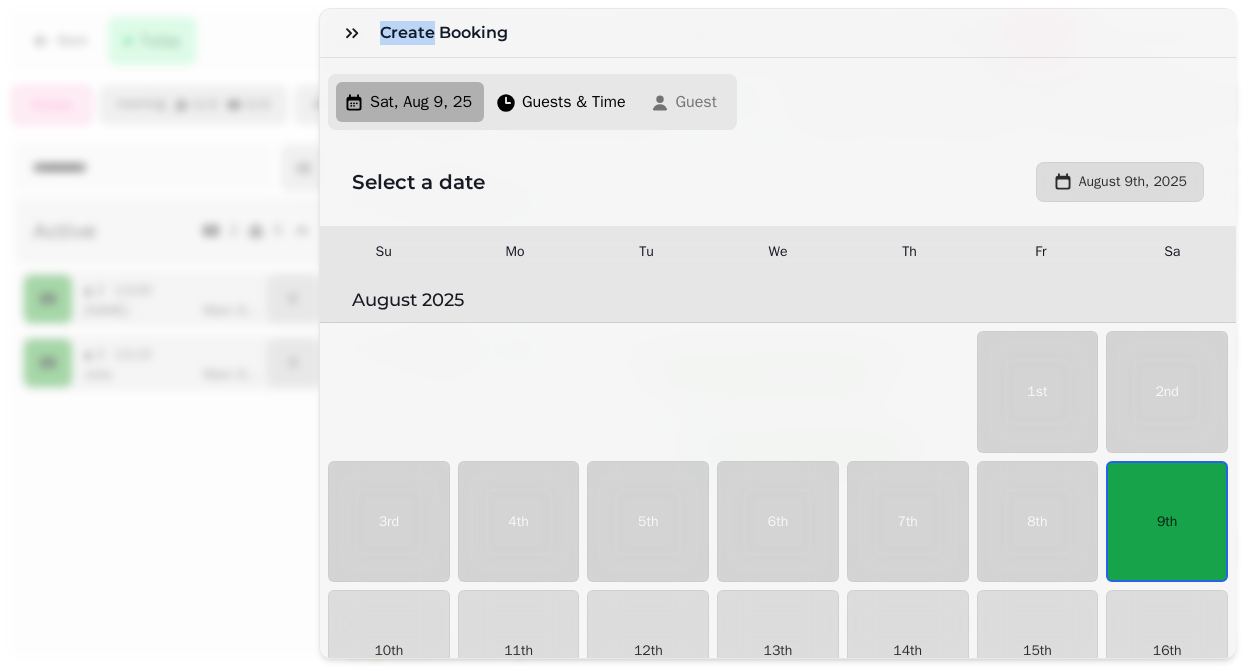 scroll, scrollTop: 80, scrollLeft: 0, axis: vertical 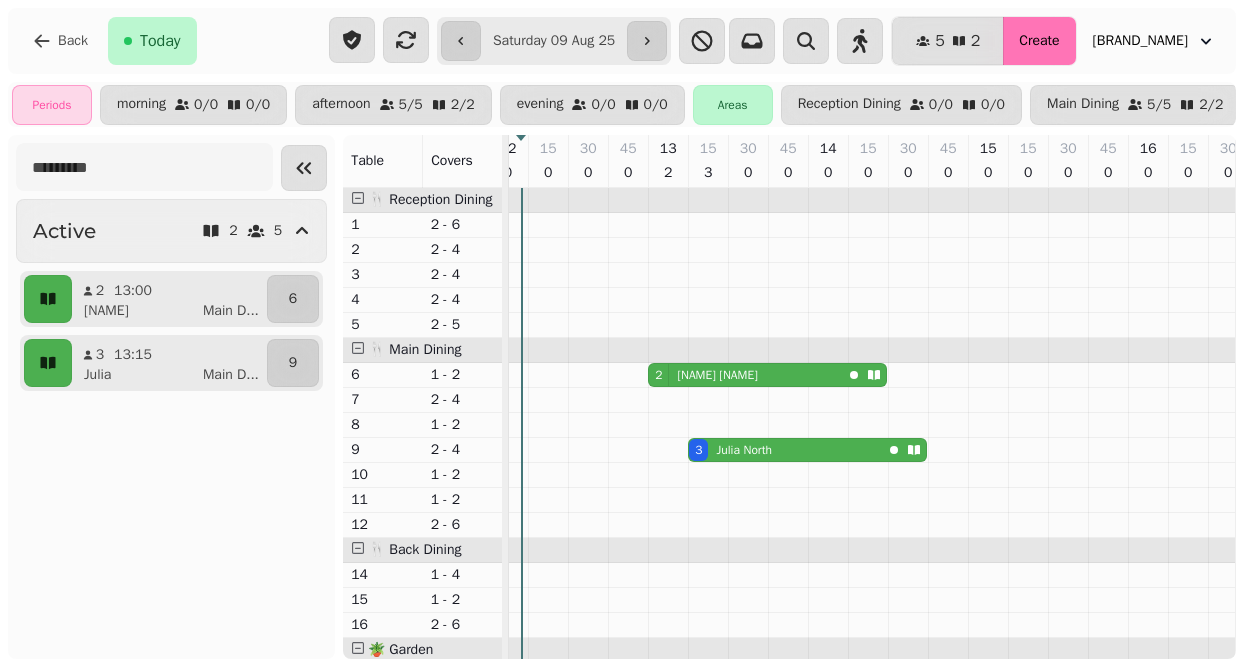 click on "Create" at bounding box center [1039, 41] 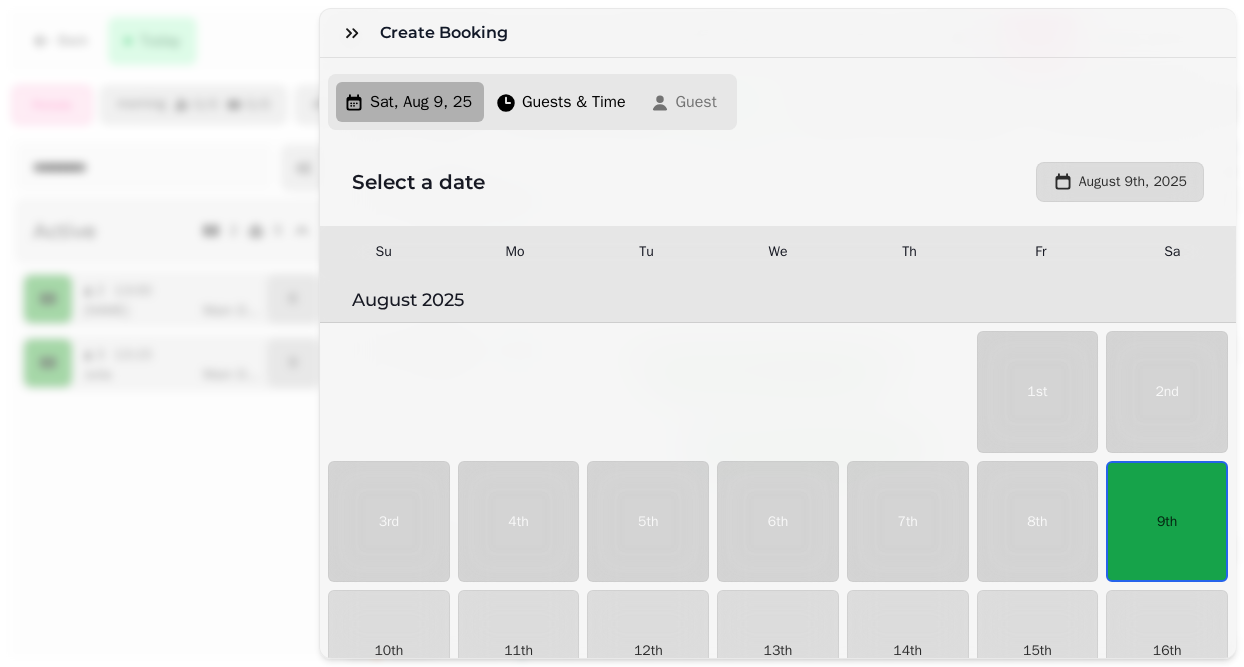 scroll, scrollTop: 80, scrollLeft: 0, axis: vertical 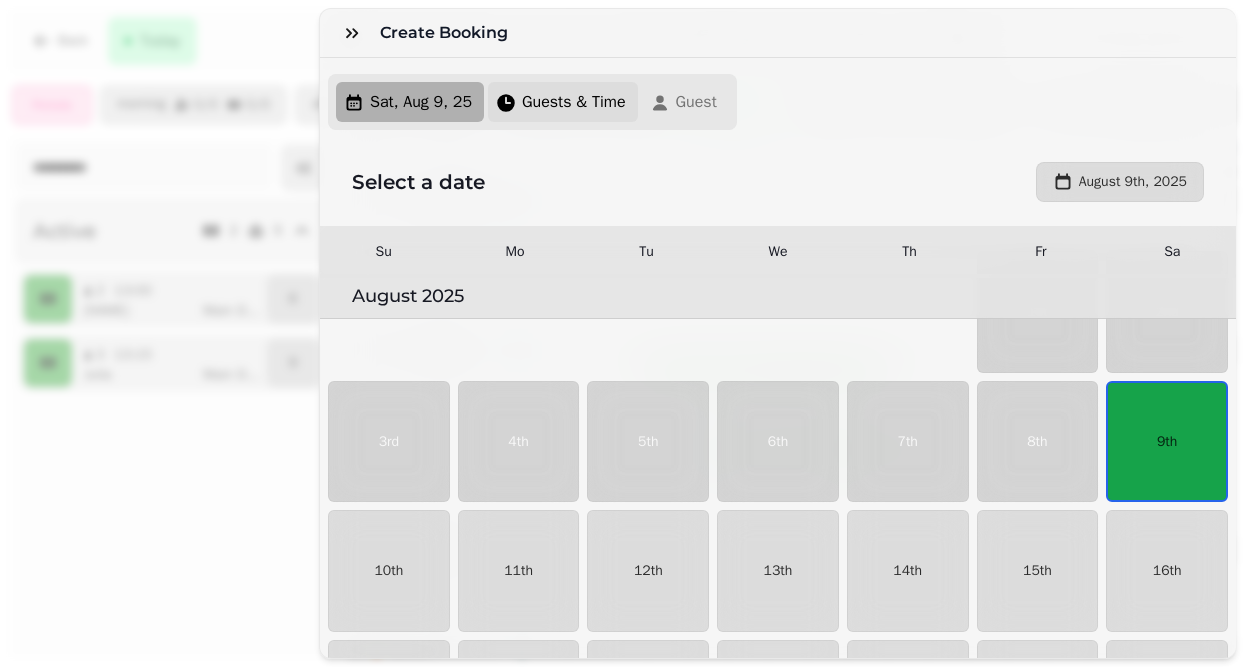 click on "Guests & Time" at bounding box center (574, 102) 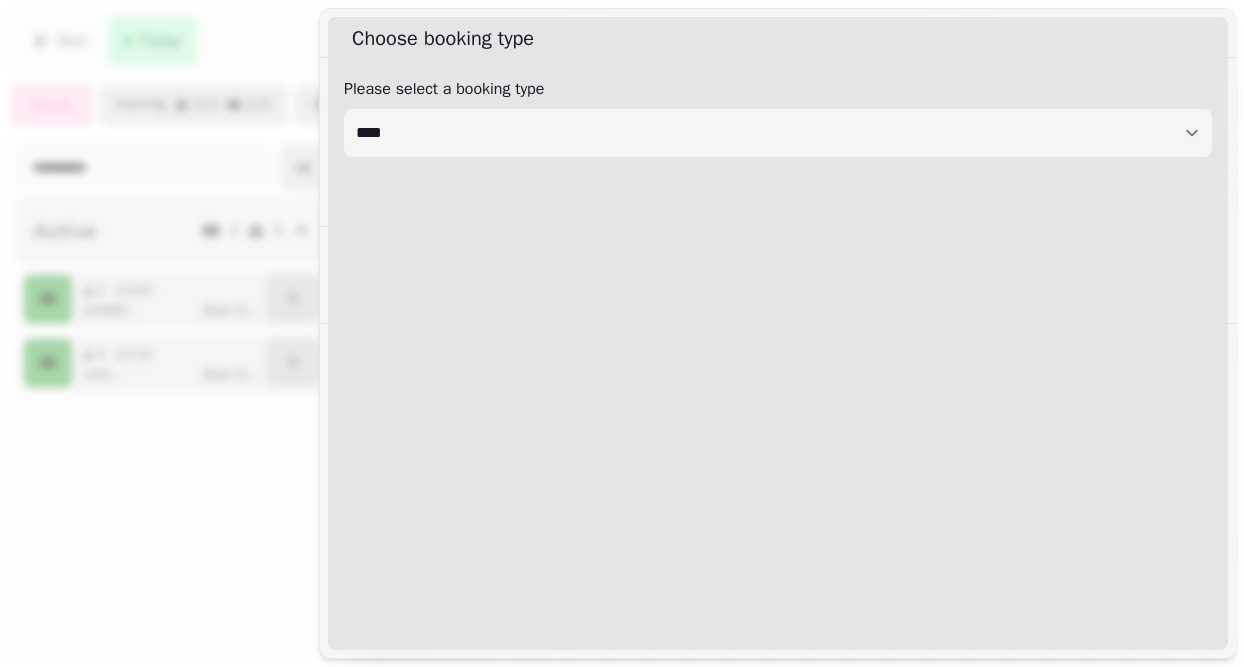 select on "****" 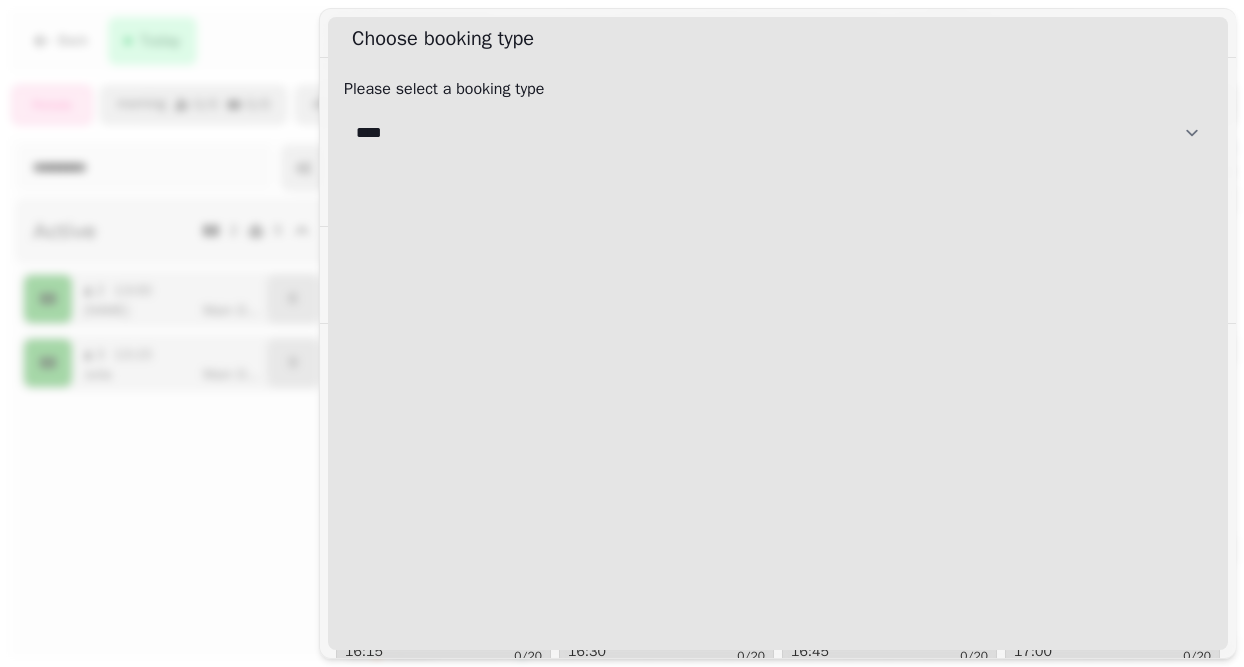select on "**********" 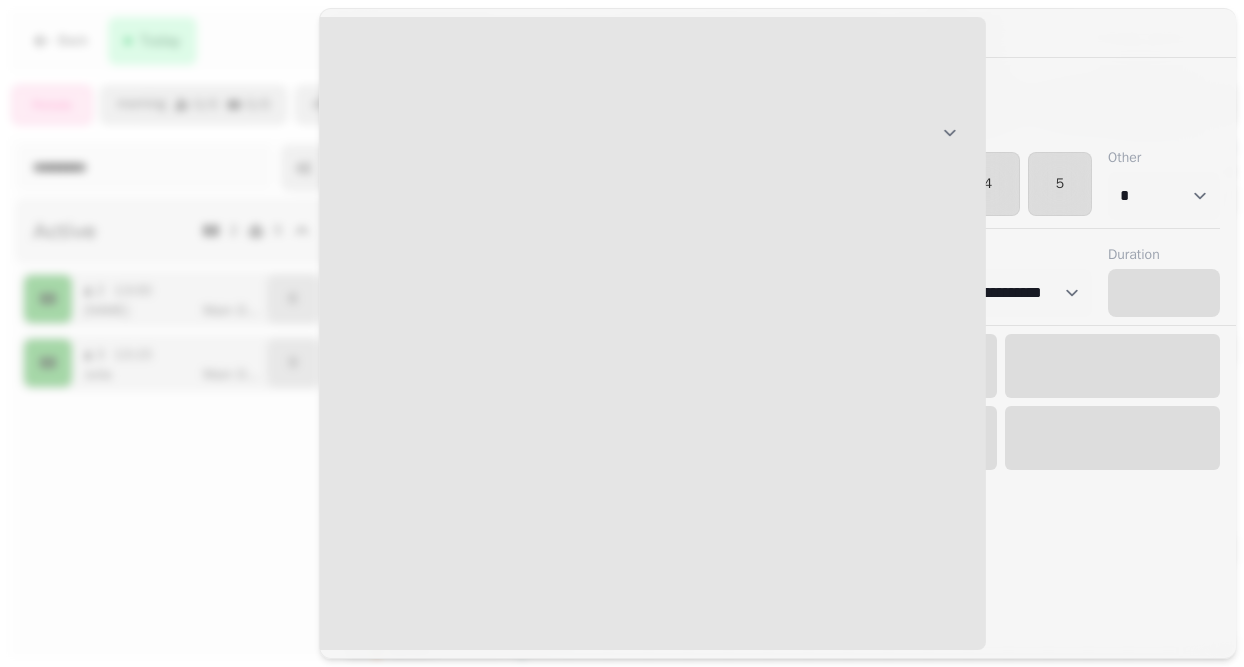 select on "****" 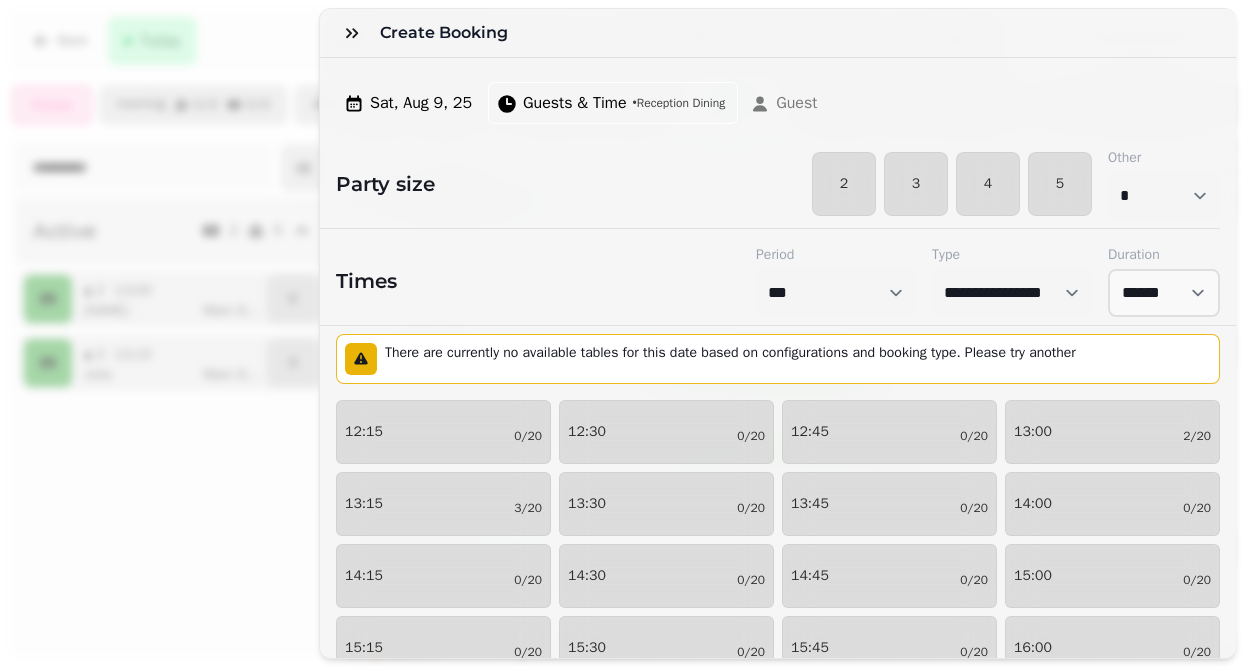 click on "•  Reception Dining" at bounding box center (679, 103) 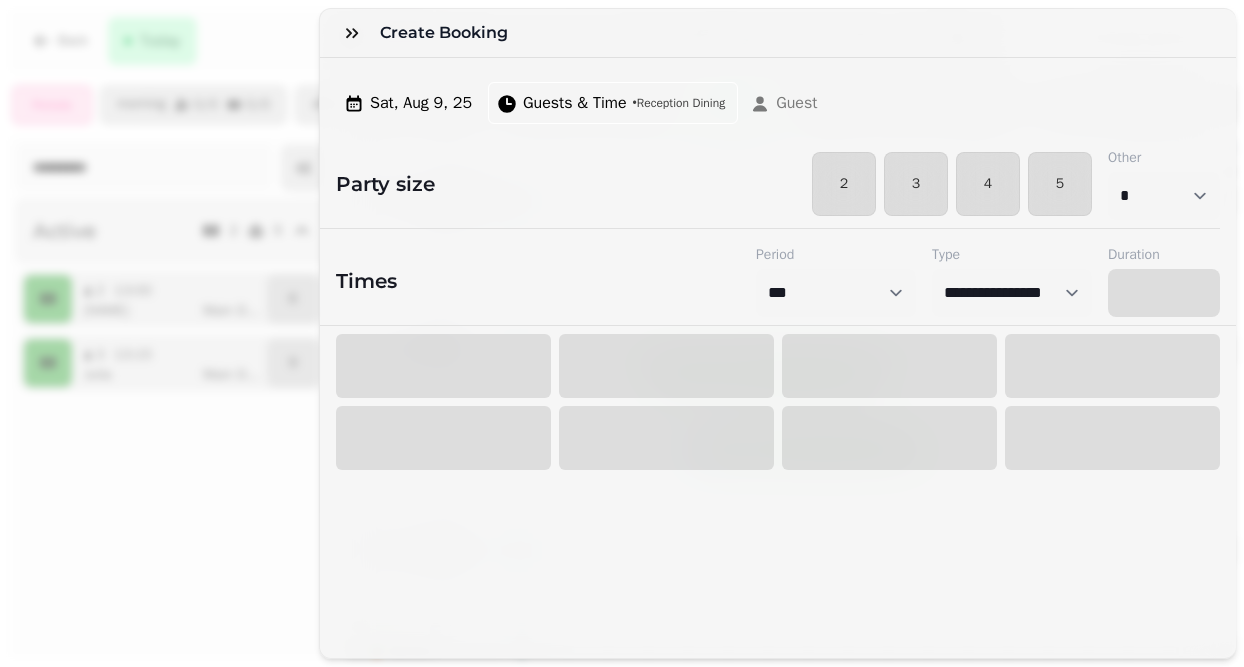select on "****" 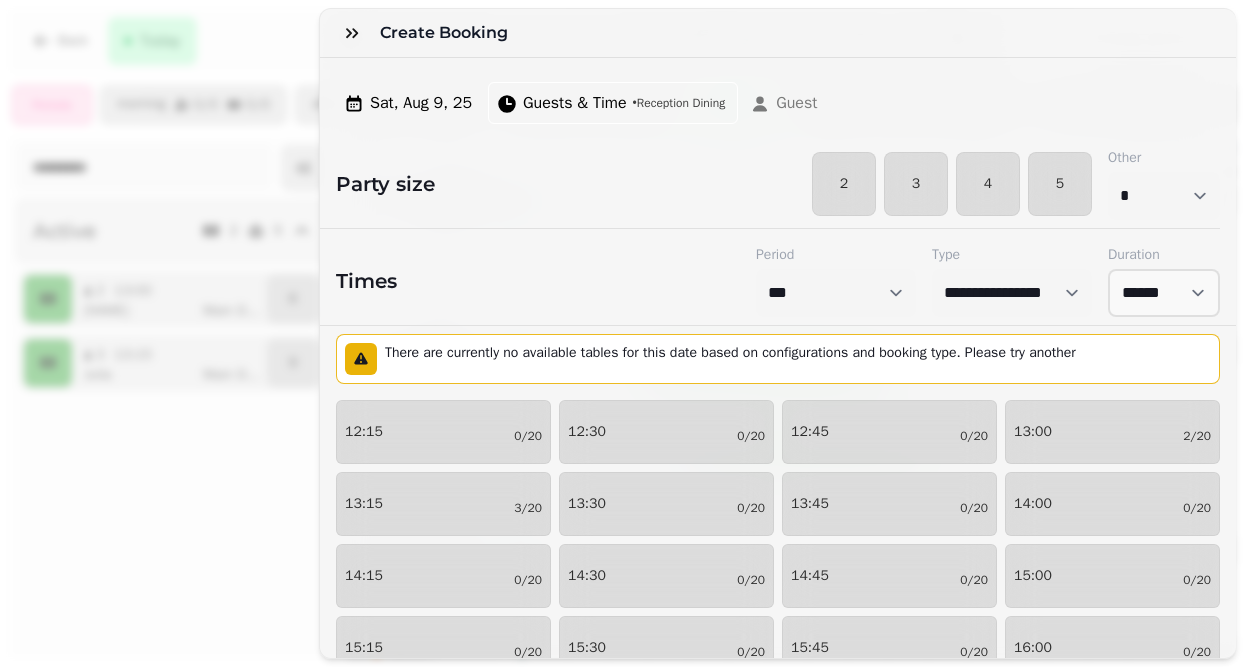 click on "•  Reception Dining" at bounding box center [679, 103] 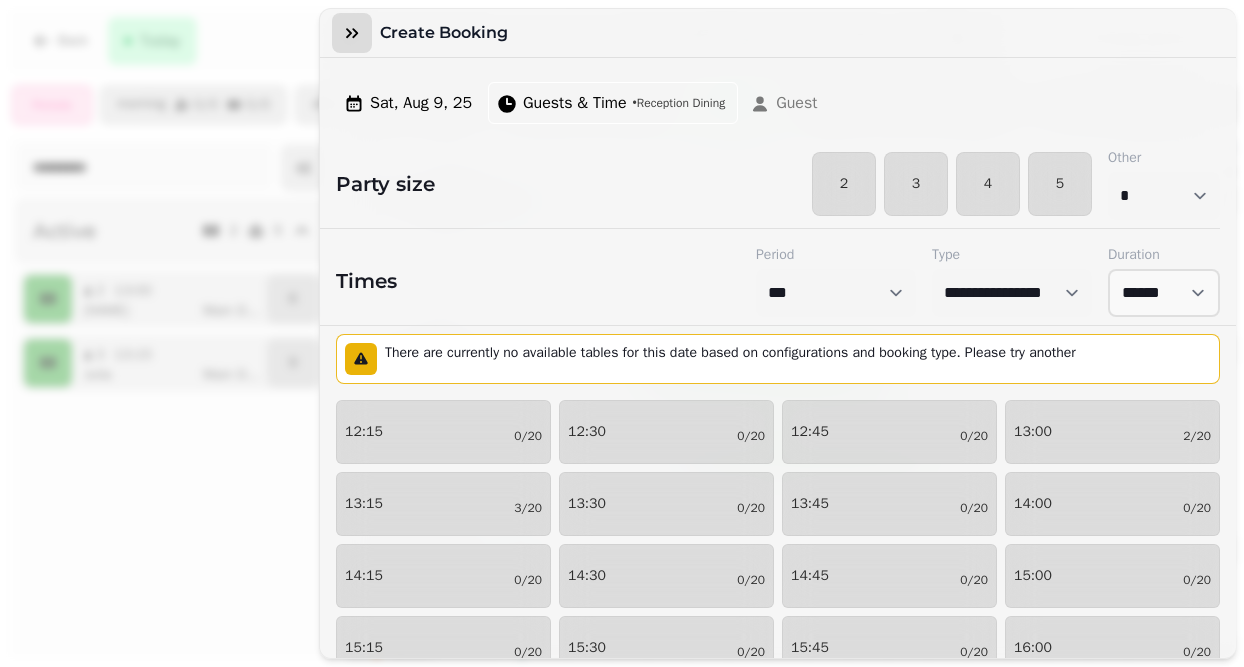 click at bounding box center [352, 33] 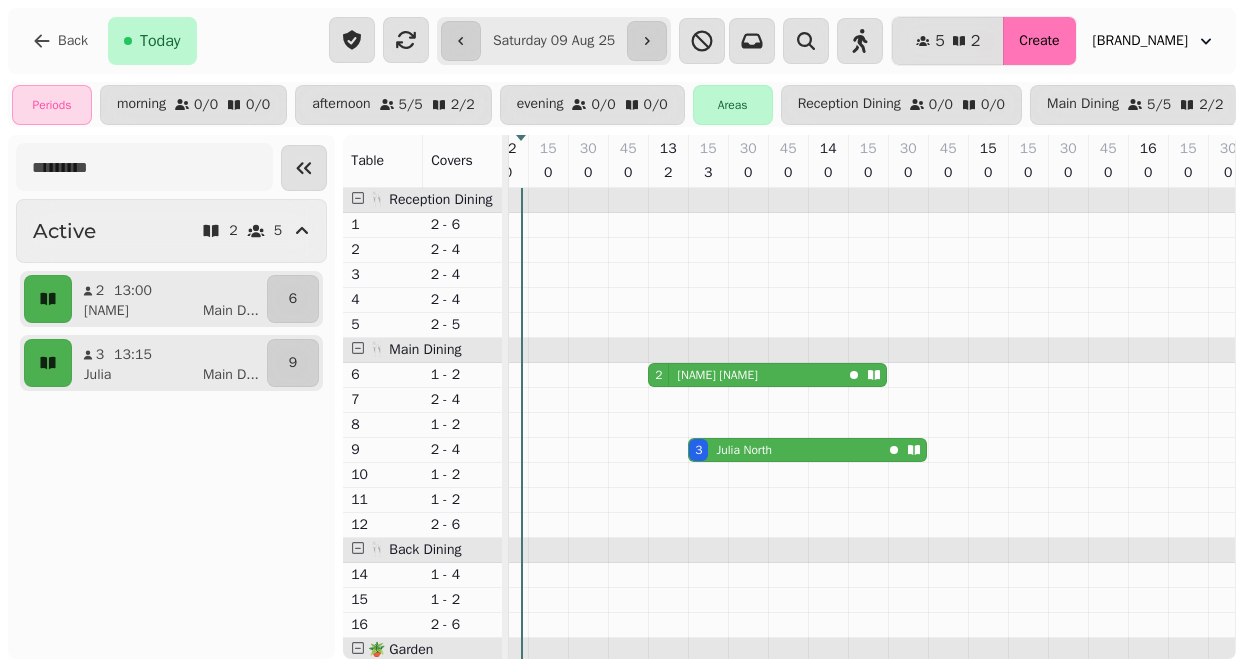 click on "Create" at bounding box center [1039, 41] 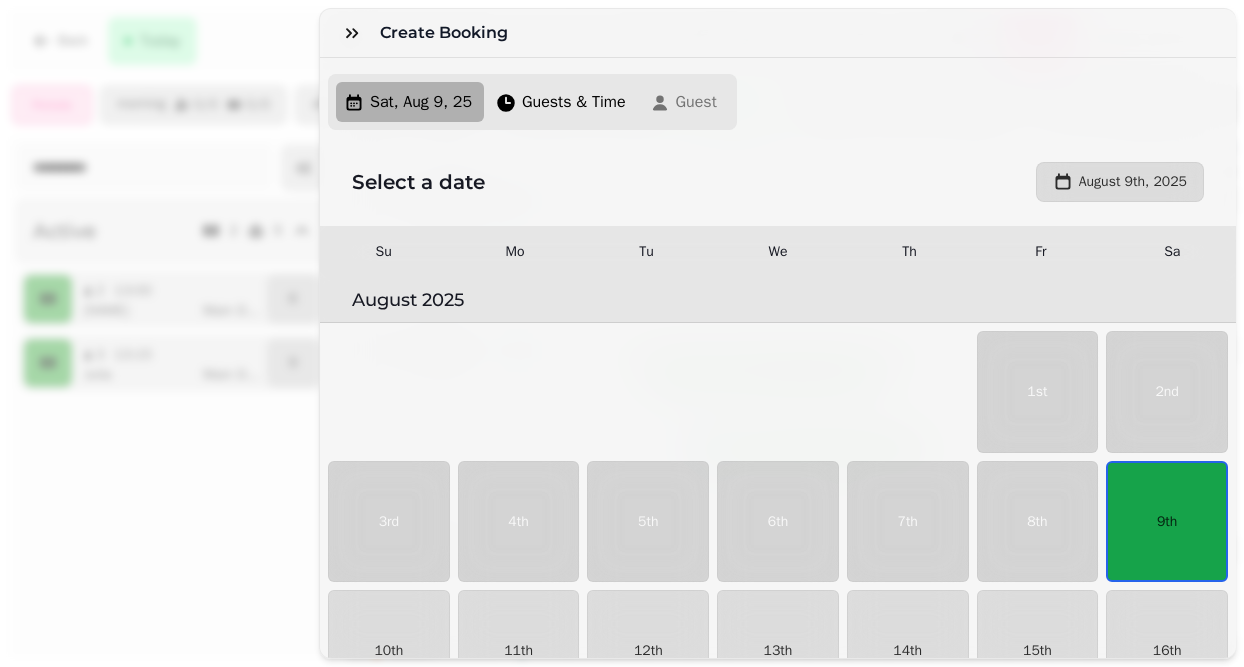 scroll, scrollTop: 80, scrollLeft: 0, axis: vertical 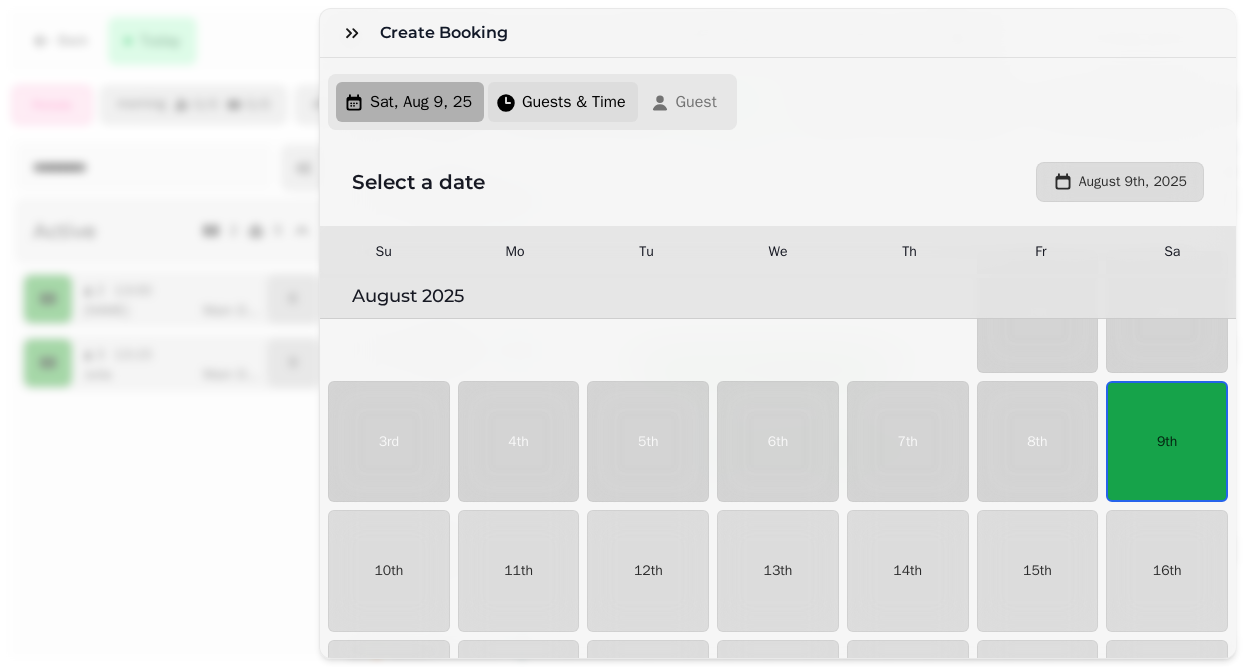 click on "Guests & Time" at bounding box center (563, 102) 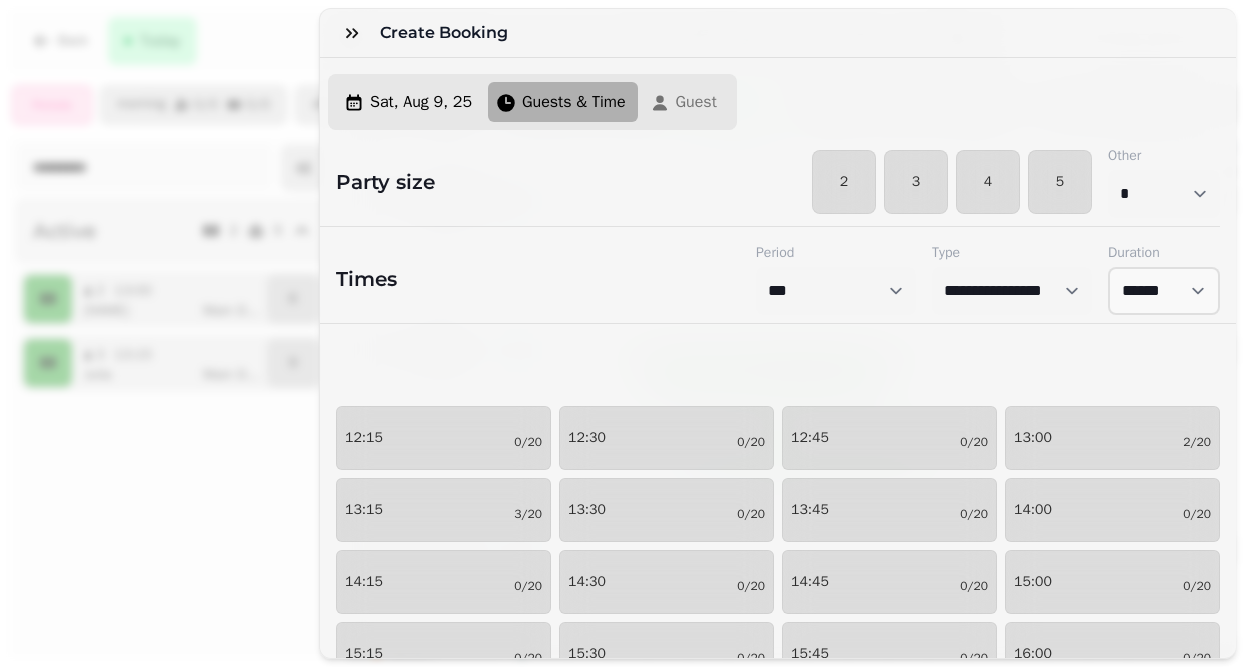 select on "****" 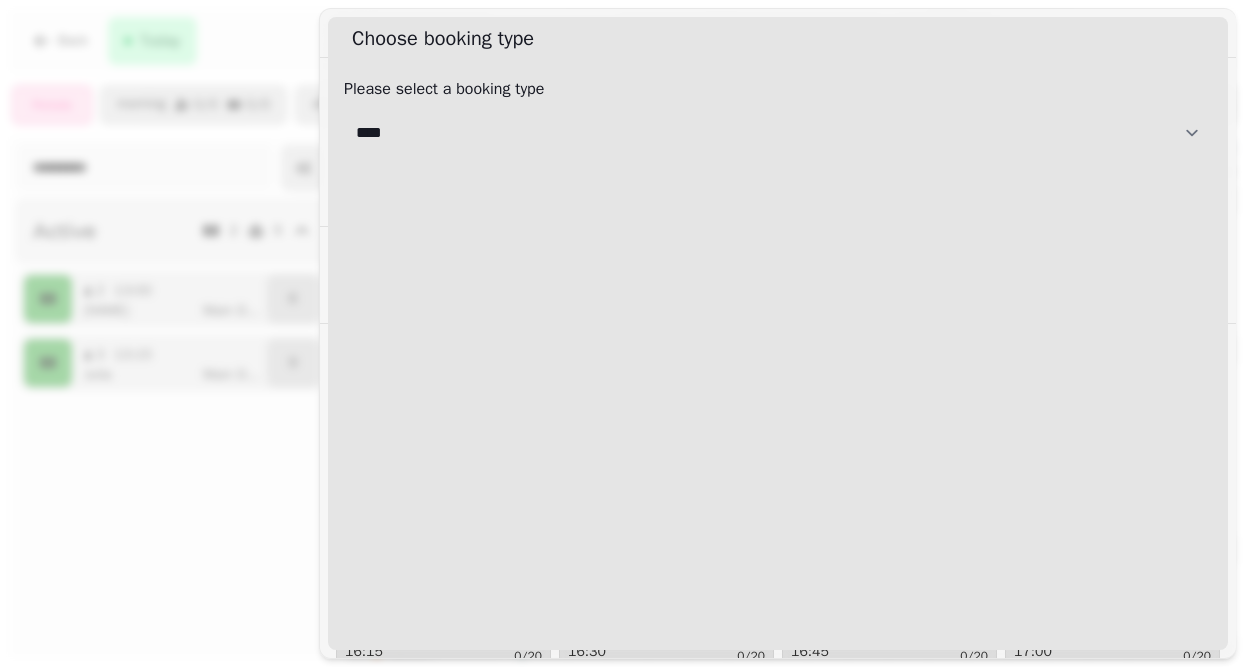 select on "**********" 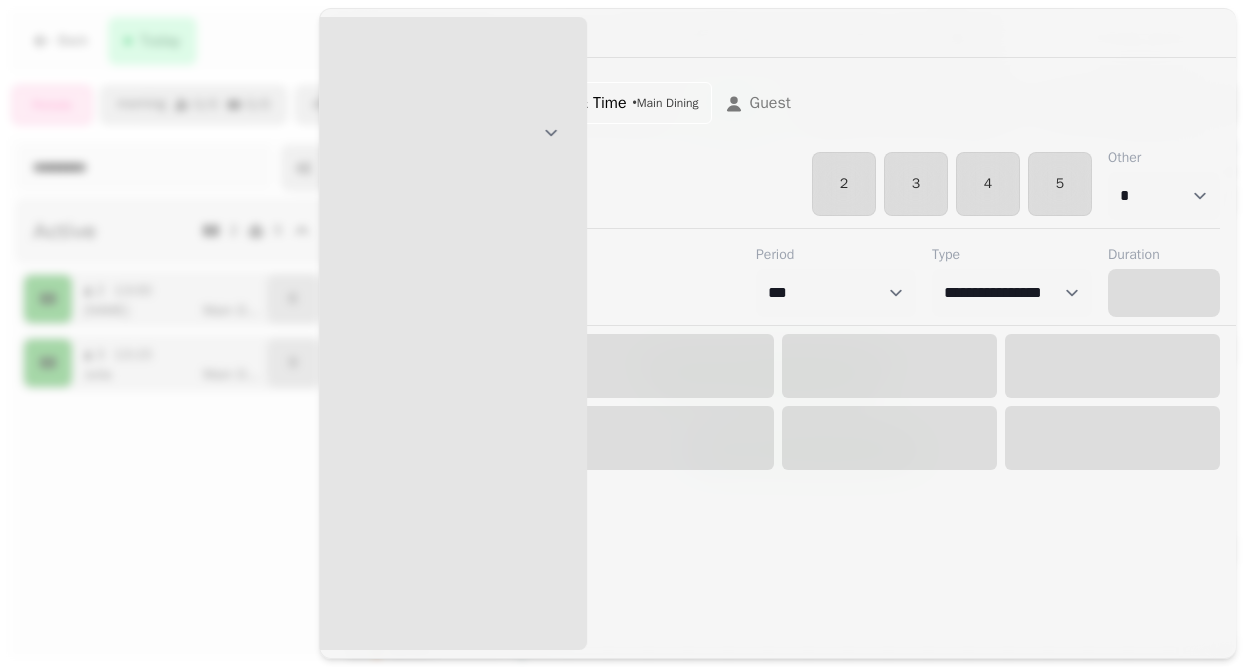 select on "****" 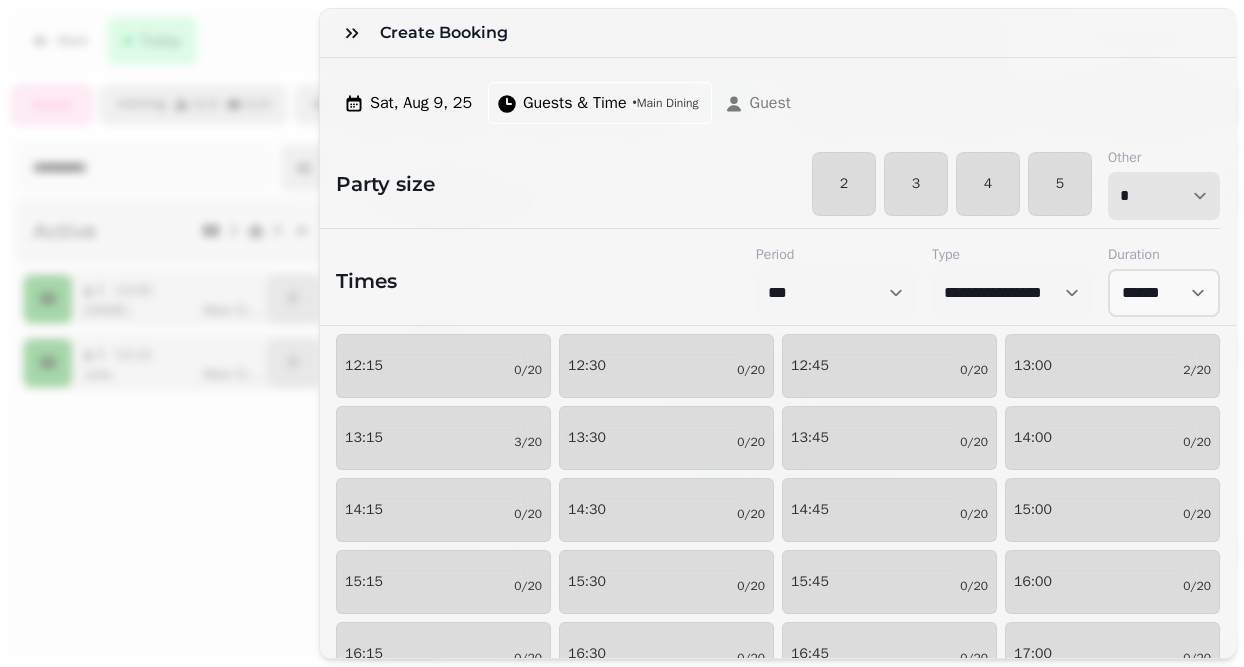 select on "*" 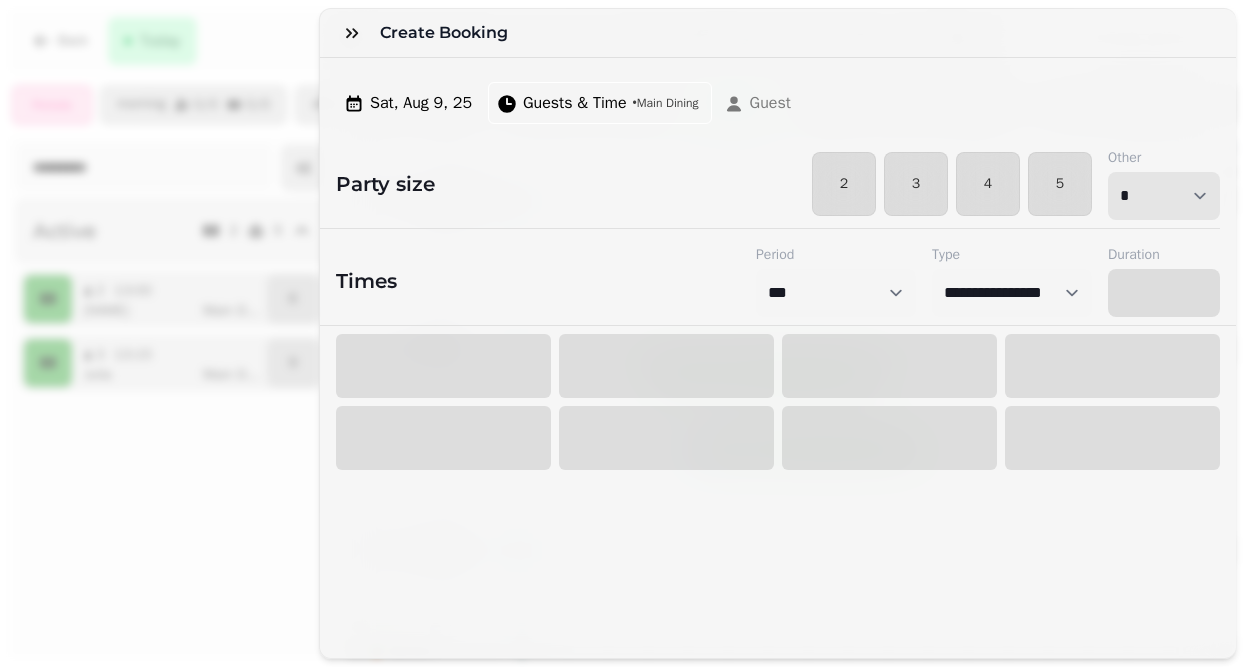 select on "****" 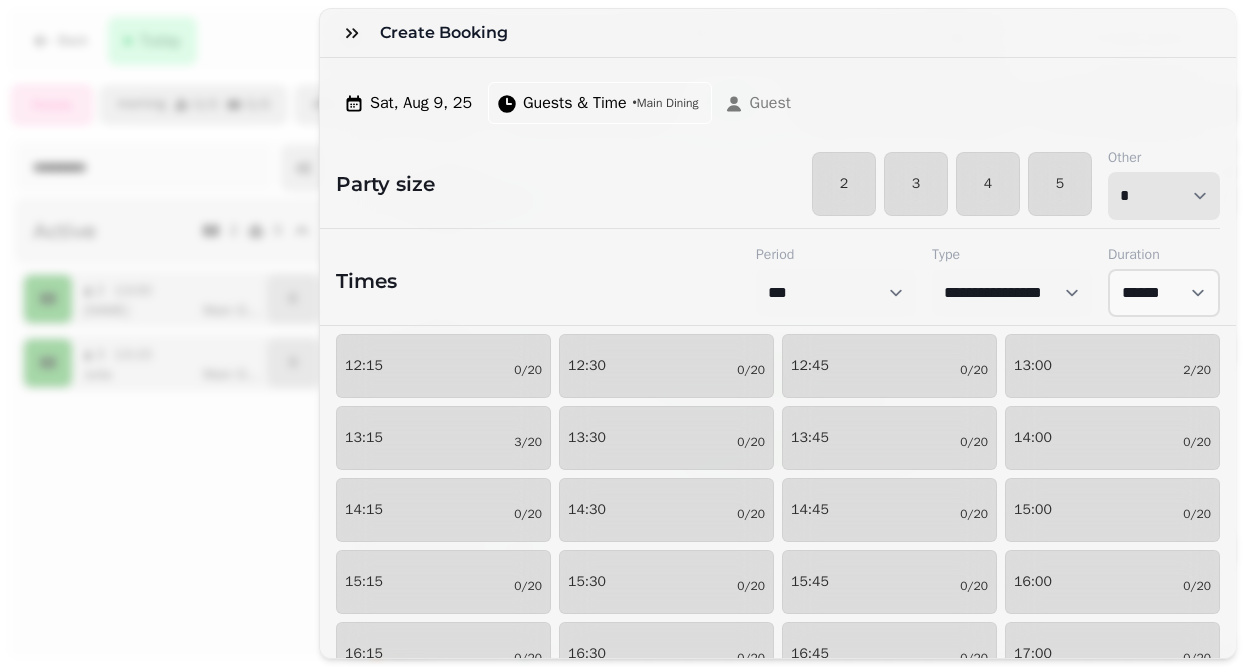 click on "•  Main Dining" at bounding box center (666, 103) 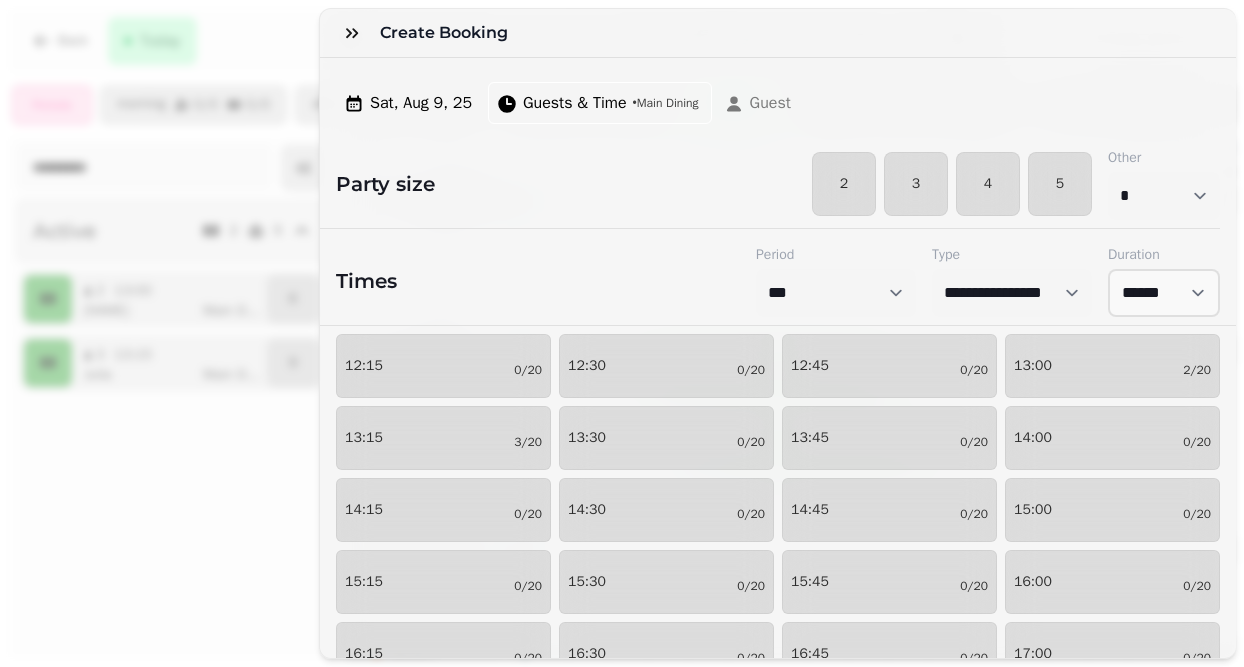 click on "•  Main Dining" at bounding box center (666, 103) 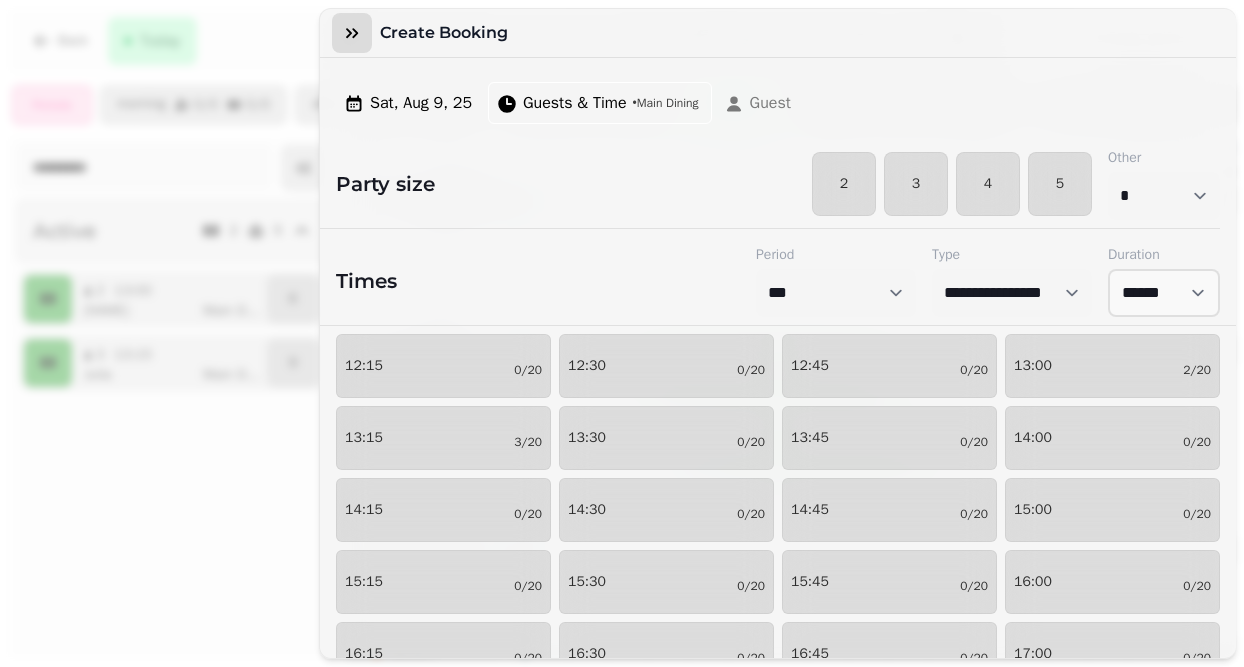 click at bounding box center [352, 33] 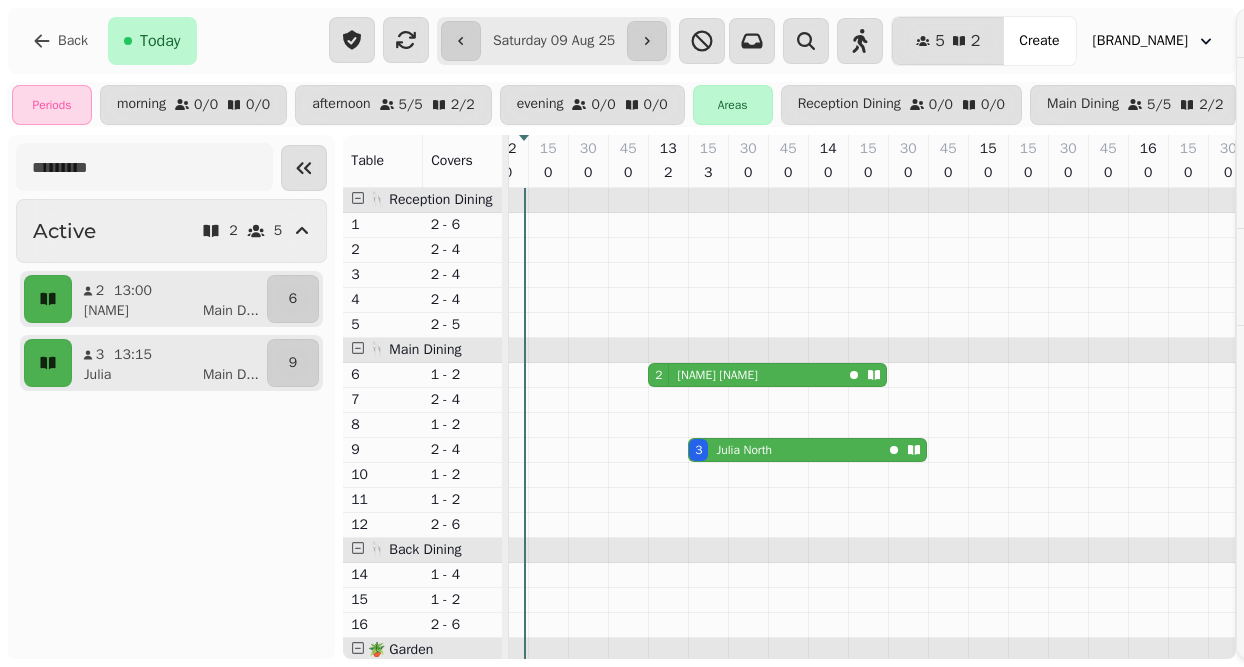 click on "**********" at bounding box center (622, 349) 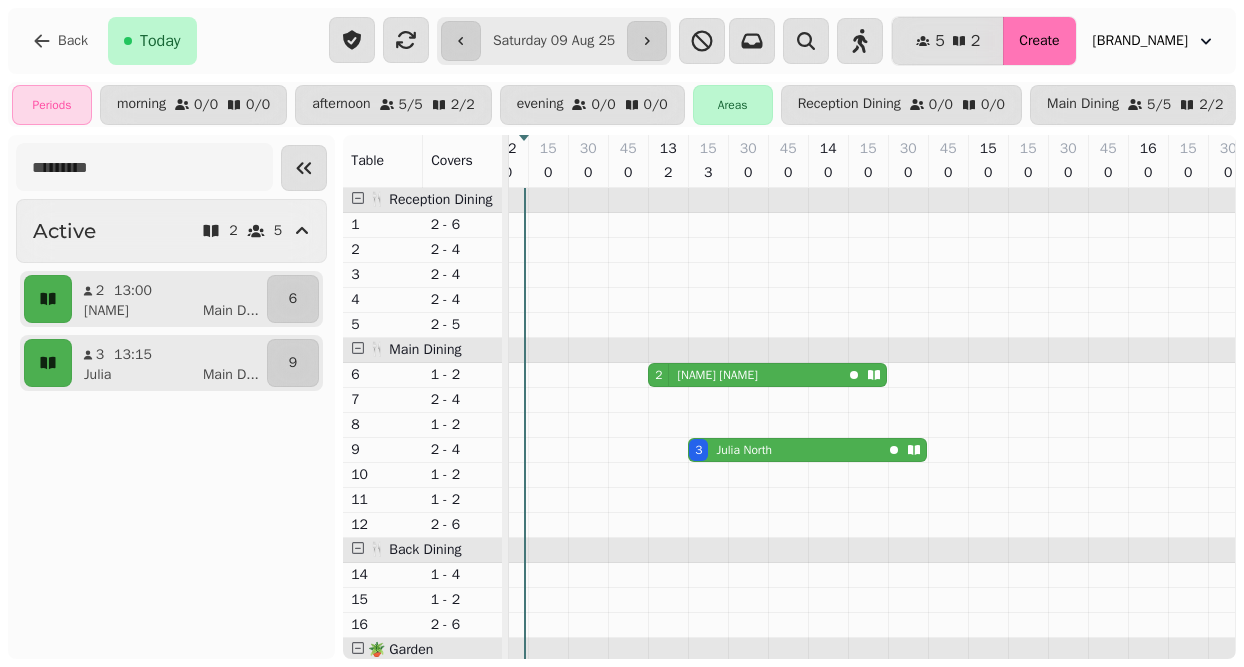 click on "Create" at bounding box center [1039, 41] 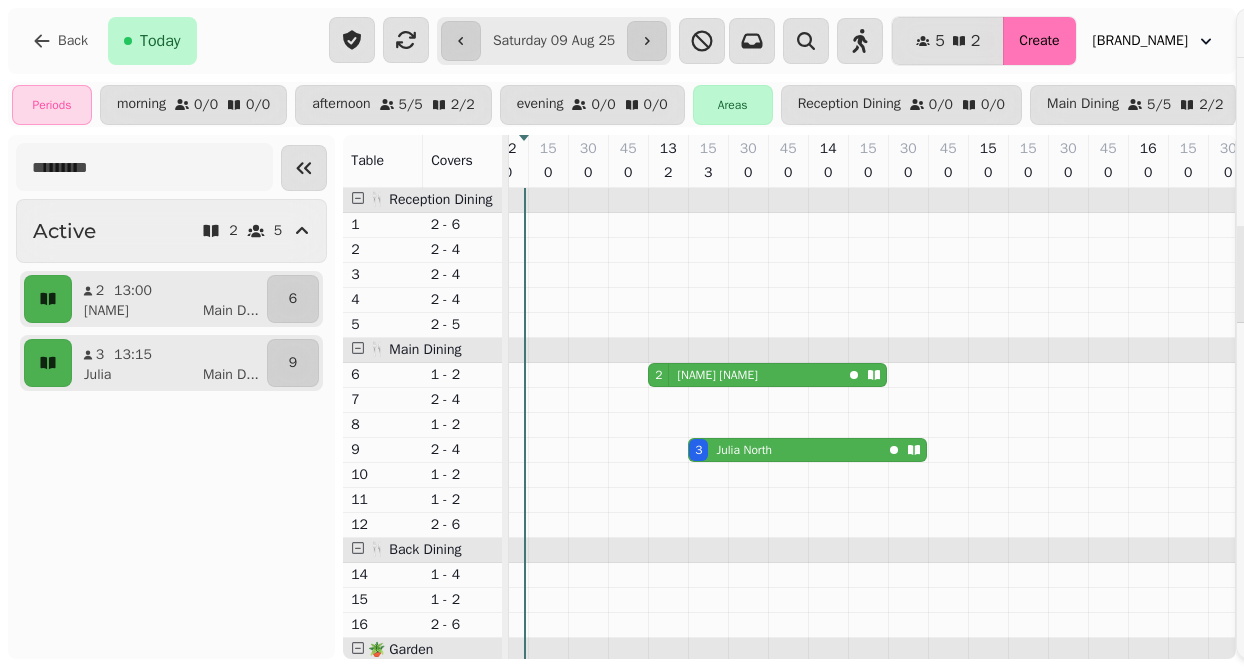 click on "Create Booking Date Guests & Time Guest Select a date Quick Picker Su Mo Tu We Th Fr Sa August 2025 1st 2nd 3rd 4th 5th 6th 7th 8th 9th 10th 11th 12th 13th 14th 15th 16th 17th 18th 19th 20th 21st 22nd 23rd 24th 25th 26th 27th 28th 29th 30th 31st September 2025 1st 2nd 3rd 4th 5th 6th 7th 8th 9th 10th 11th 12th 13th 14th 15th 16th 17th 18th 19th 20th 21st 22nd 23rd 24th 25th 26th 27th 28th 29th 30th October 2025 1st 2nd 3rd 4th 5th 6th 7th 8th 9th 10th 11th 12th 13th 14th 15th 16th 17th 18th 19th 20th 21st 22nd 23rd 24th 25th 26th 27th 28th 29th 30th 31st November 2025 1st 2nd 3rd 4th 5th 6th 7th 8th 9th 10th 11th 12th 13th 14th 15th 16th 17th 18th 19th 20th 21st 22nd 23rd 24th 25th 26th 27th 28th 29th 30th December 2025 1st 2nd 3rd 4th 5th 6th 7th 8th 9th 10th 11th 12th 13th 14th 15th 16th 17th 18th 19th 20th 21st 22nd 23rd 24th 25th 26th 27th 28th 29th 30th 31st January 2026 1st 2nd 3rd 4th 5th 6th 7th 8th 9th 10th 11th 12th 13th 14th 15th 16th 17th 18th 19th 20th 21st 22nd 23rd 24th 25th 26th 27th 28th 29th" at bounding box center (622, 349) 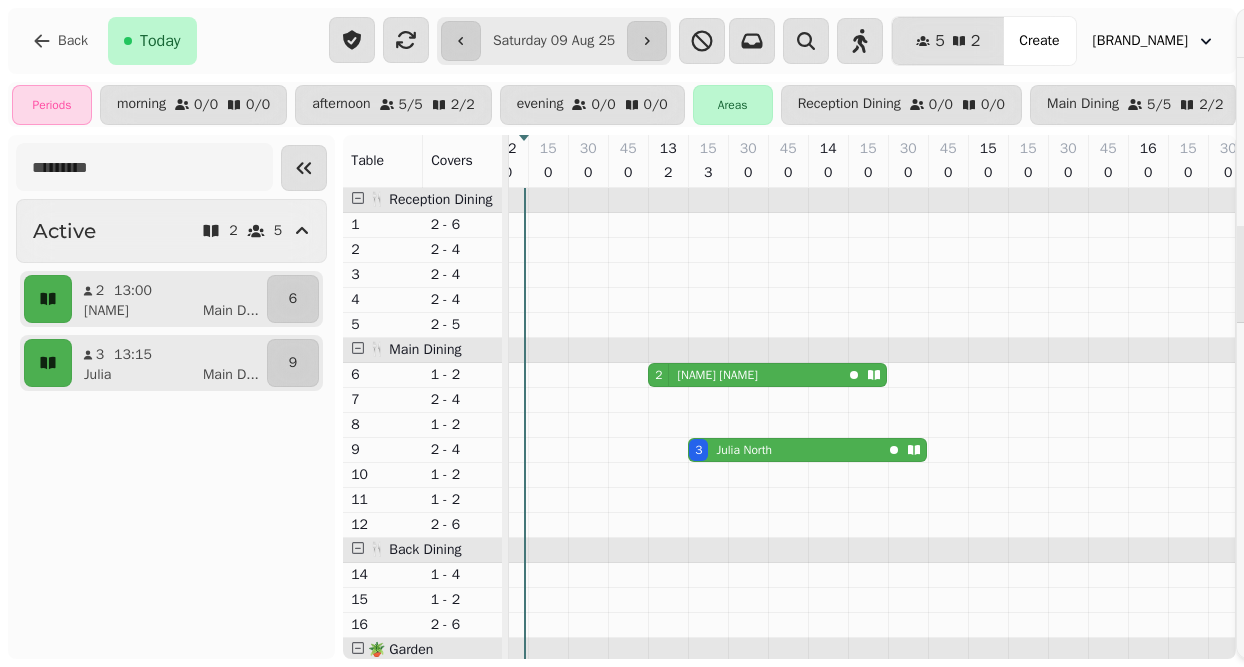 scroll, scrollTop: 80, scrollLeft: 0, axis: vertical 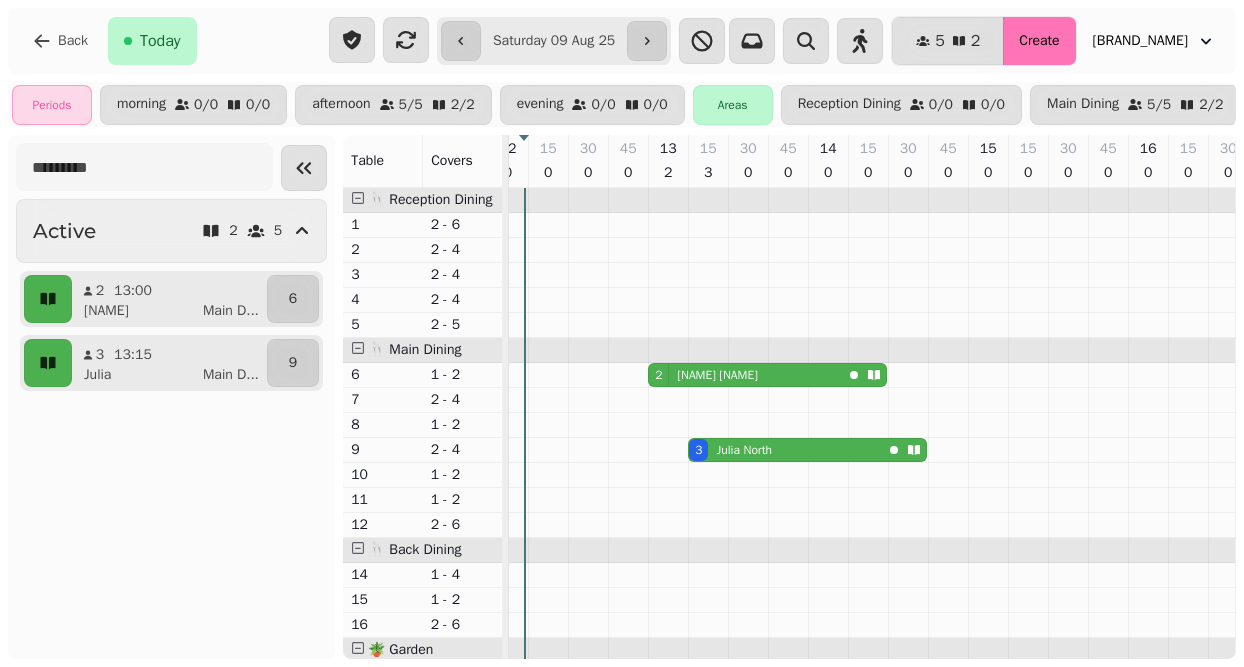 click on "Create" at bounding box center [1039, 41] 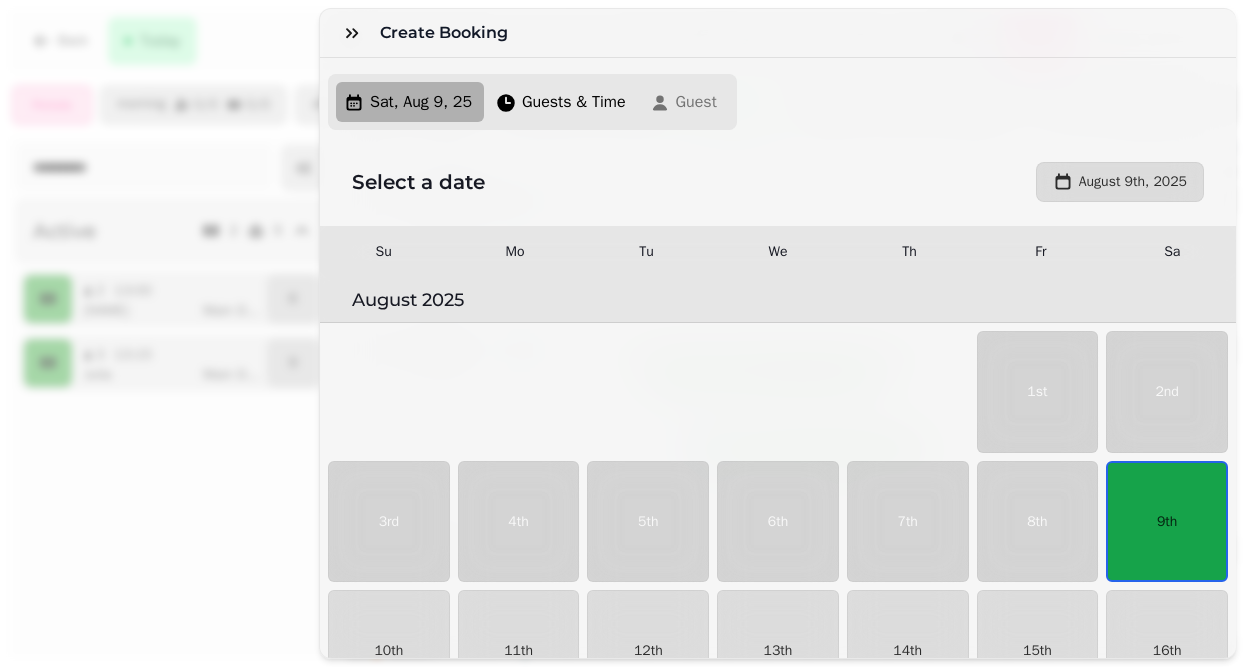 scroll, scrollTop: 80, scrollLeft: 0, axis: vertical 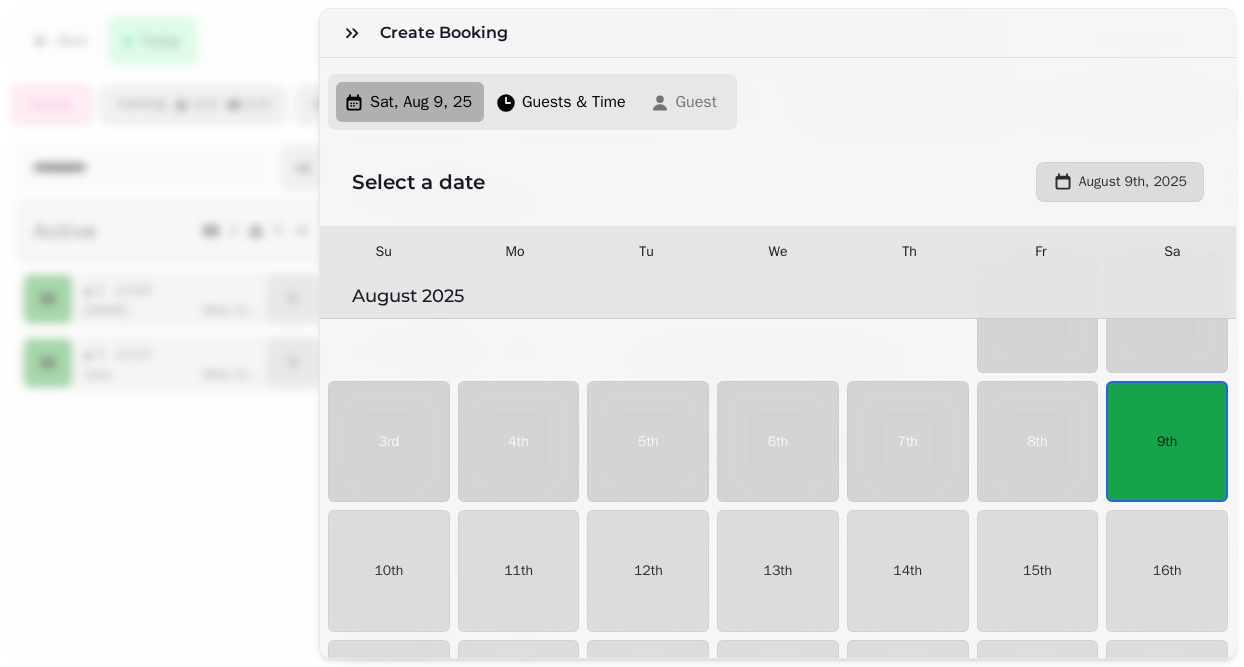 click on "Sat, Aug 9, 25 Guests & Time Guest" at bounding box center [532, 102] 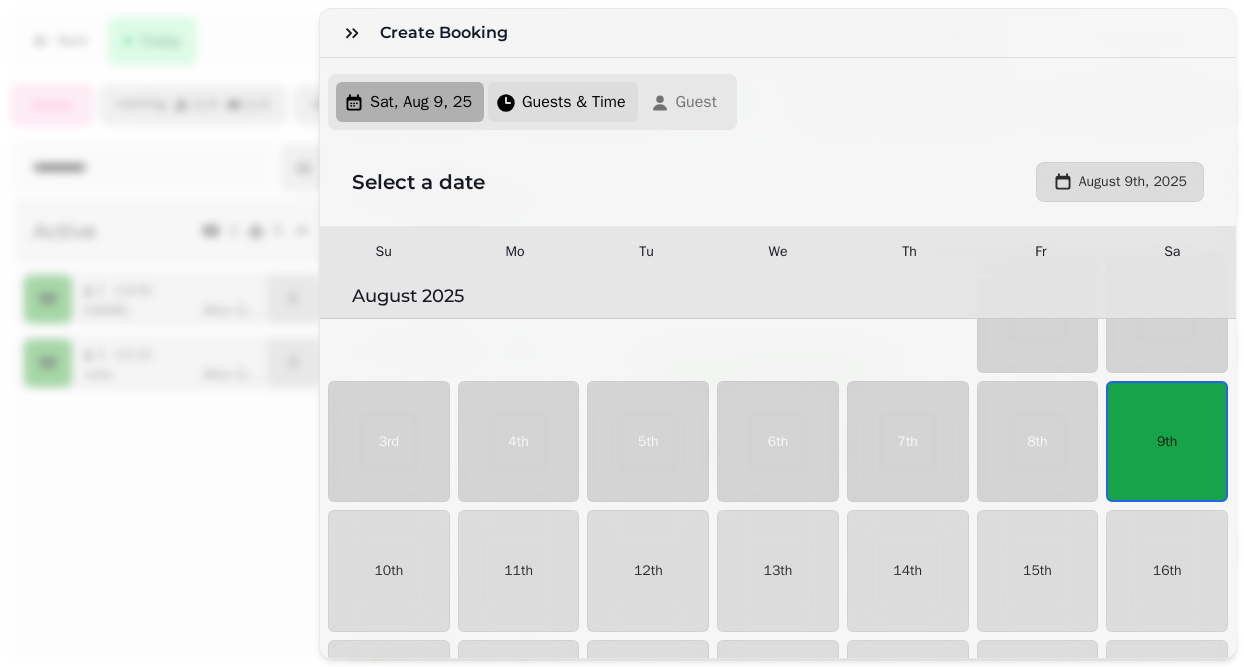 click on "Guests & Time" at bounding box center [563, 102] 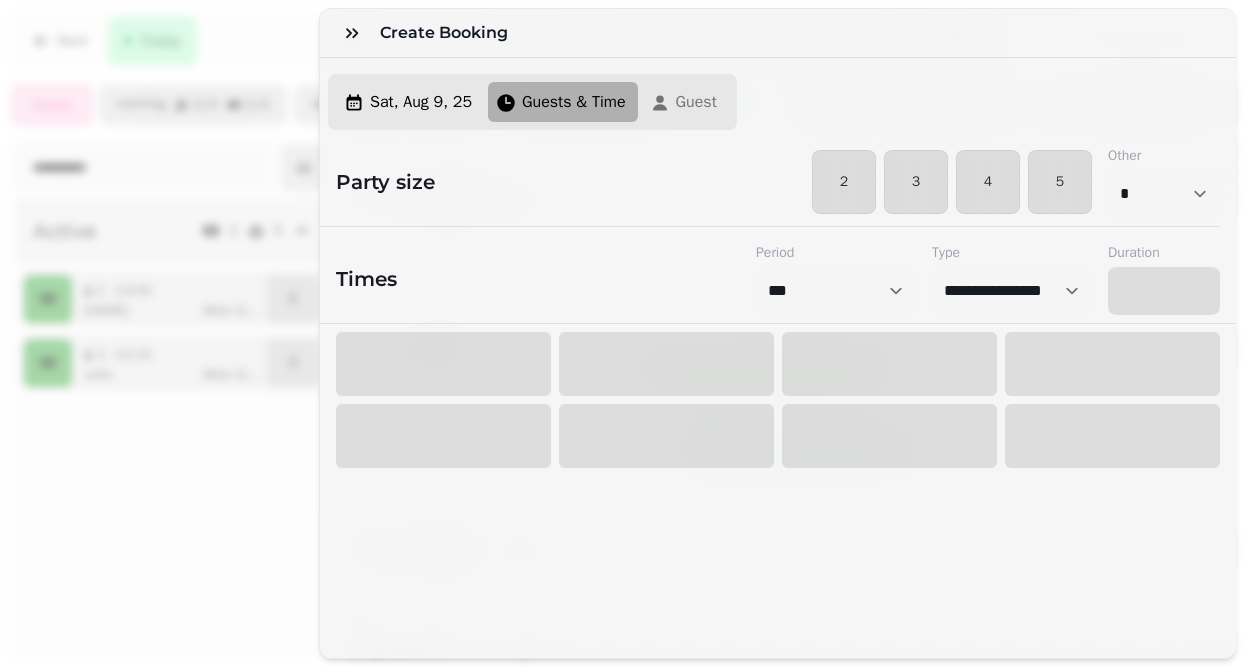 select on "****" 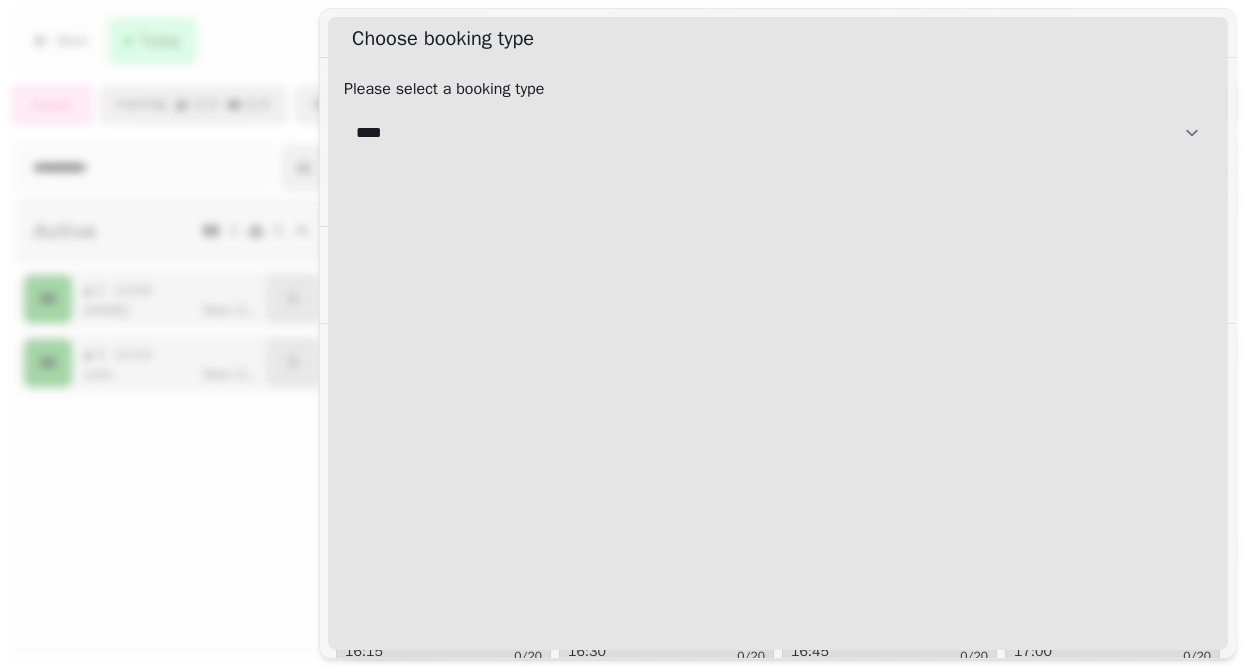 select on "**********" 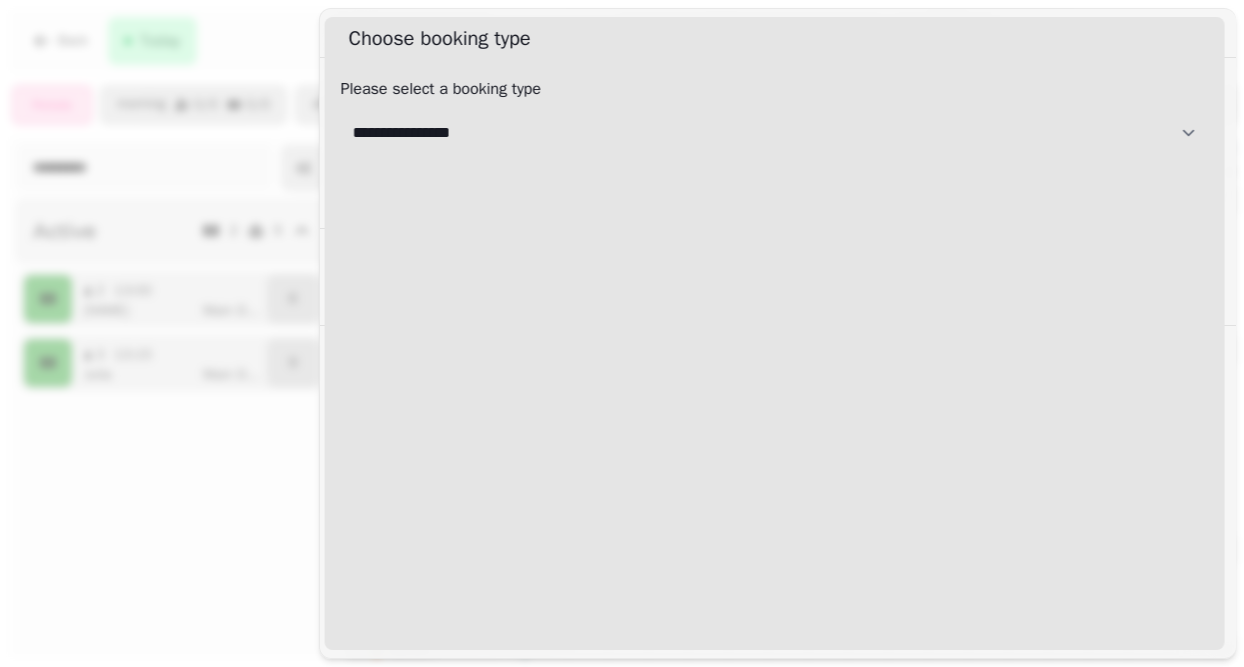 select on "****" 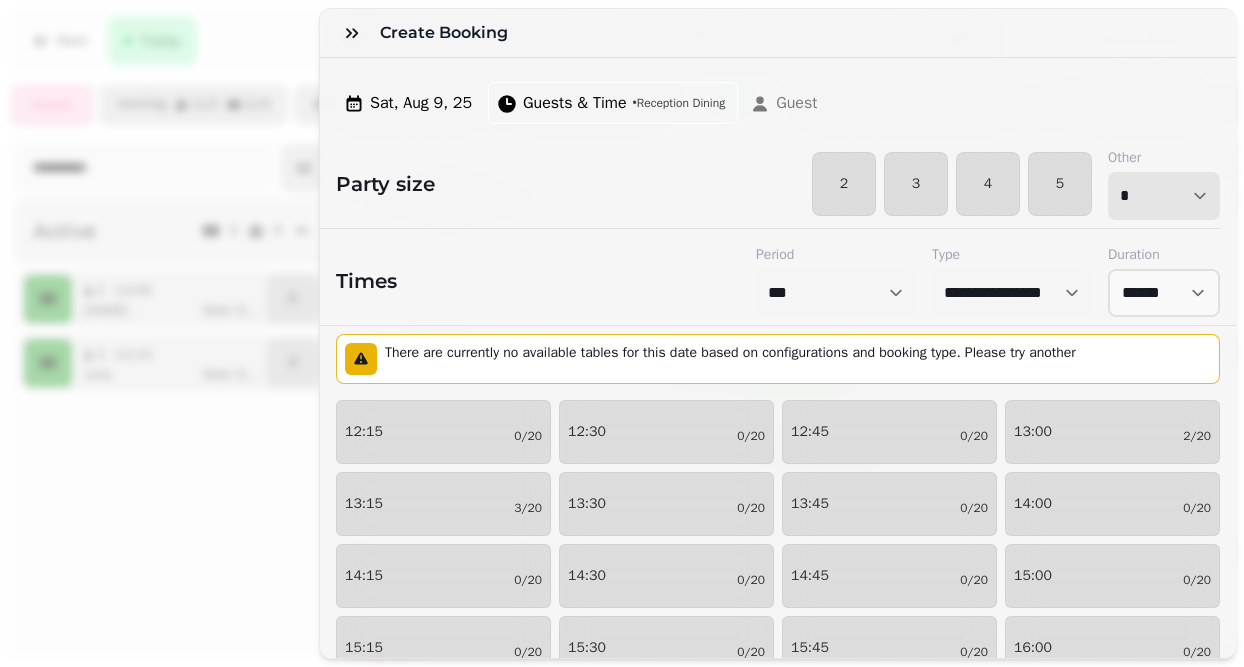 select on "*" 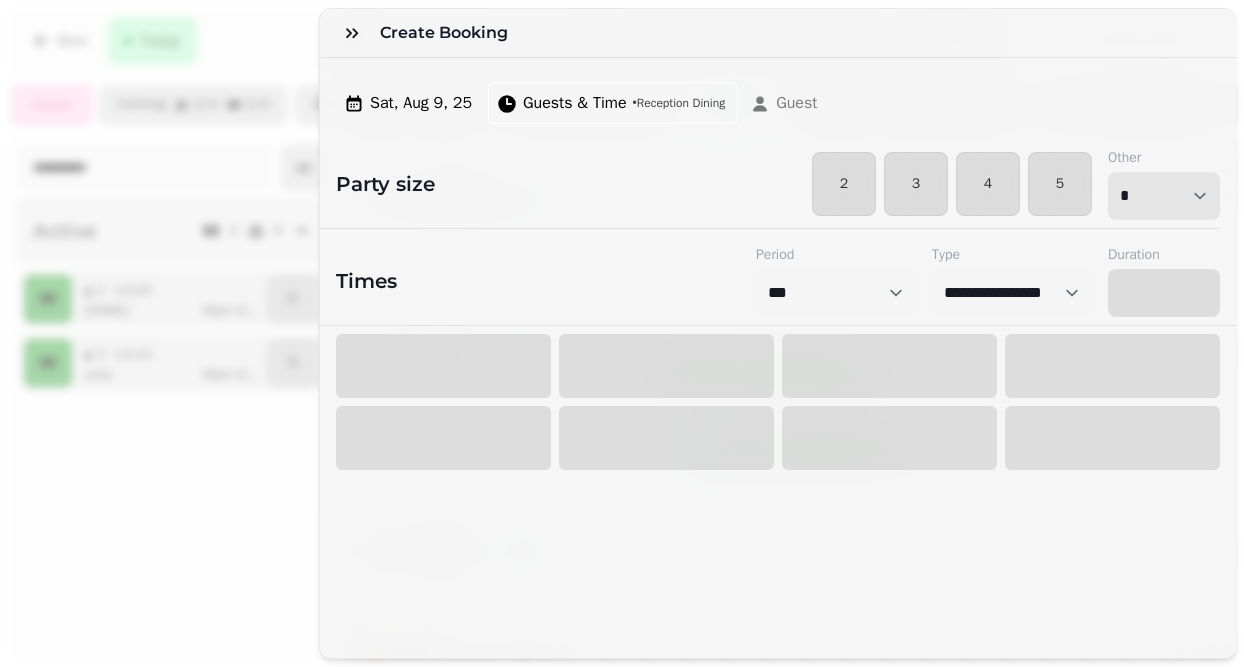 select on "****" 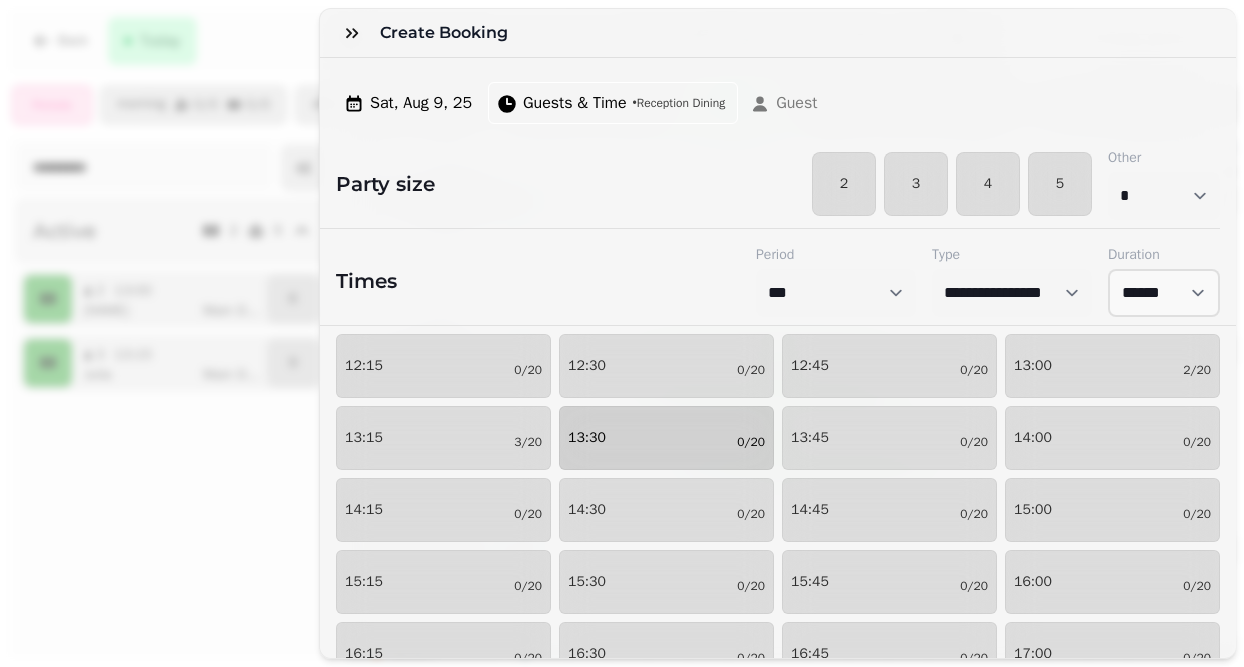 click on "13:30 0/20" at bounding box center [666, 438] 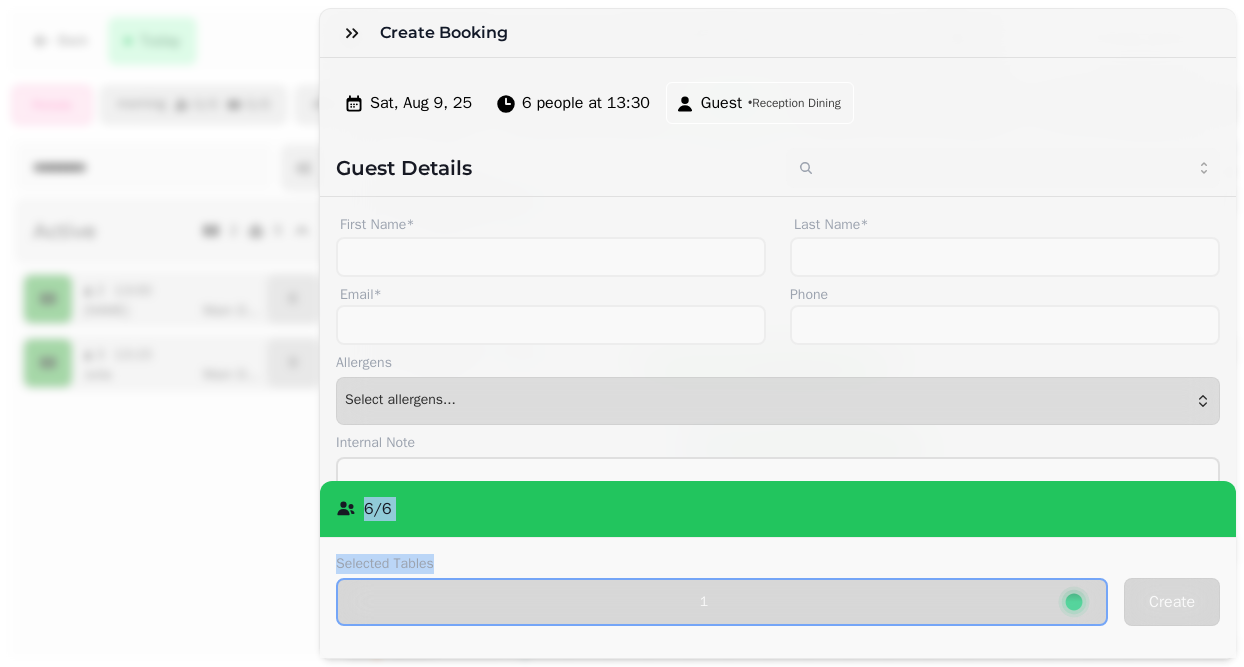 drag, startPoint x: 525, startPoint y: 561, endPoint x: 522, endPoint y: 465, distance: 96.04687 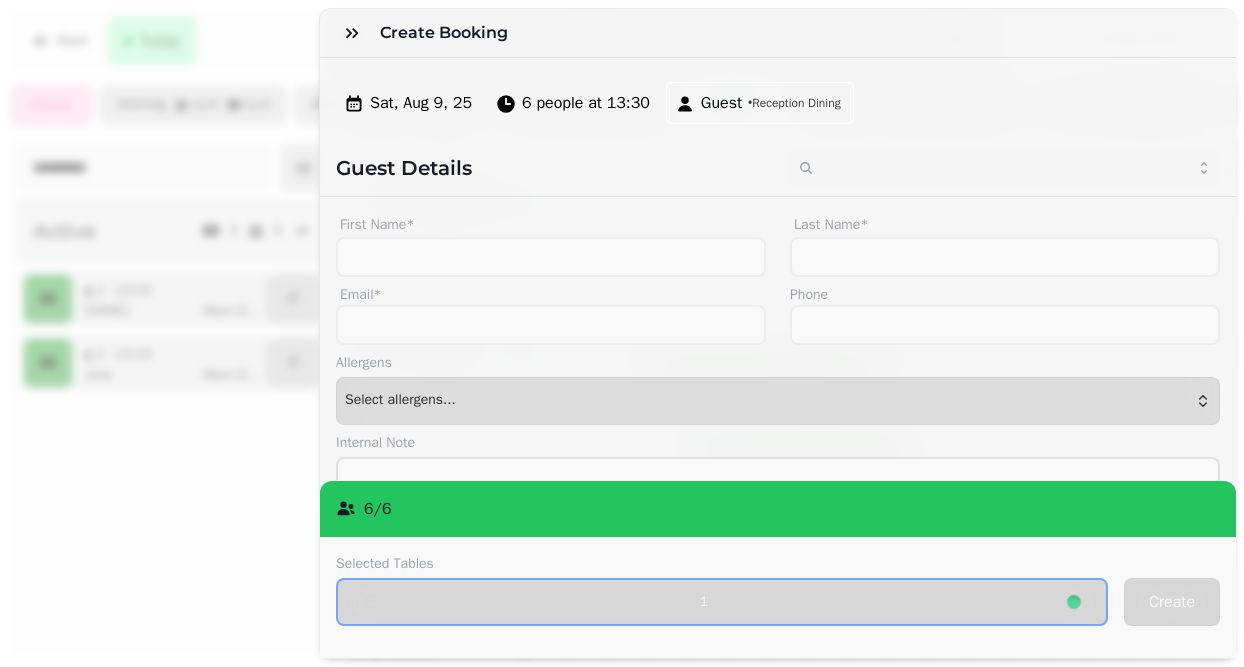 click on "First Name* Last Name* Email* Phone Allergens Allergens Milk Eggs Fish Molluscs Crustaceans Lupin Gluten Nuts Tree nuts Sesame Celery Soya Sulphur dioxide Mustard Continue ( Select allergens... ) Select allergens... Internal Note Locked Lock the booking to prevent further changes and stop updates Wheelchair One or more members of party requires wheelchair access Buggy One or more members of party requires buggy access Highchair One or more members of party requires a highchair Marketing opt-in Does user agree to opt into marketing? Confirmation email Guest shall receive email confirmation of this change" at bounding box center (778, 484) 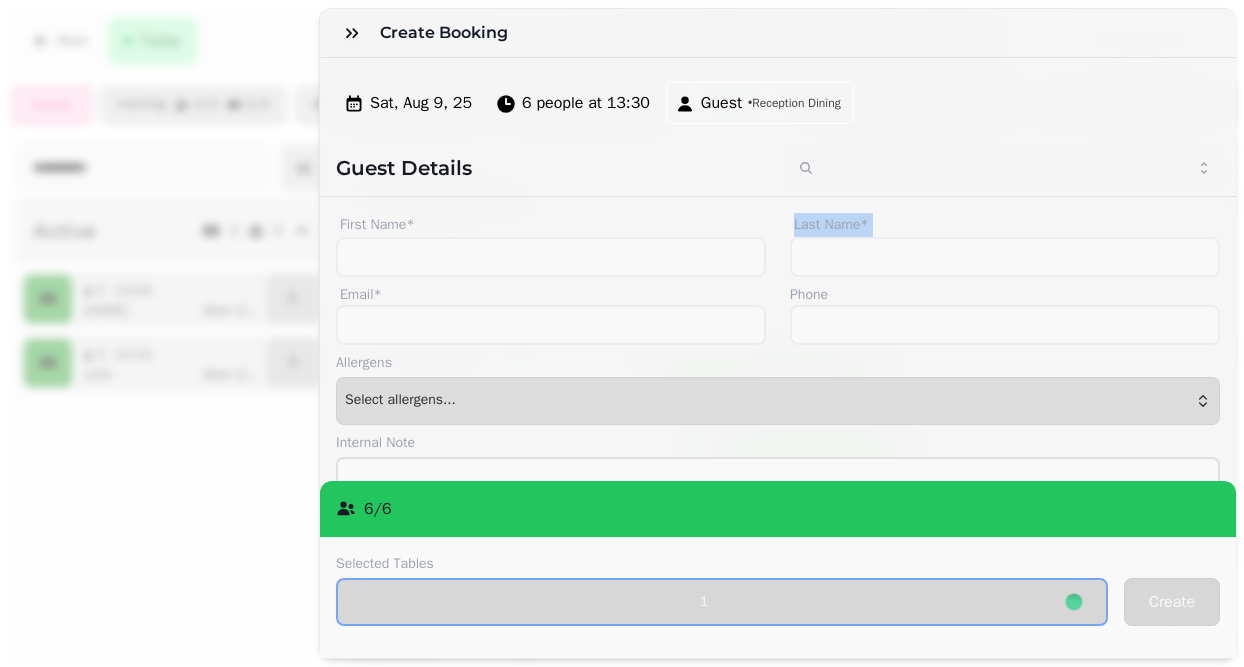 click on "First Name* Last Name* Email* Phone Allergens Allergens Milk Eggs Fish Molluscs Crustaceans Lupin Gluten Nuts Tree nuts Sesame Celery Soya Sulphur dioxide Mustard Continue ( Select allergens... ) Select allergens... Internal Note Locked Lock the booking to prevent further changes and stop updates Wheelchair One or more members of party requires wheelchair access Buggy One or more members of party requires buggy access Highchair One or more members of party requires a highchair Marketing opt-in Does user agree to opt into marketing? Confirmation email Guest shall receive email confirmation of this change" at bounding box center (778, 484) 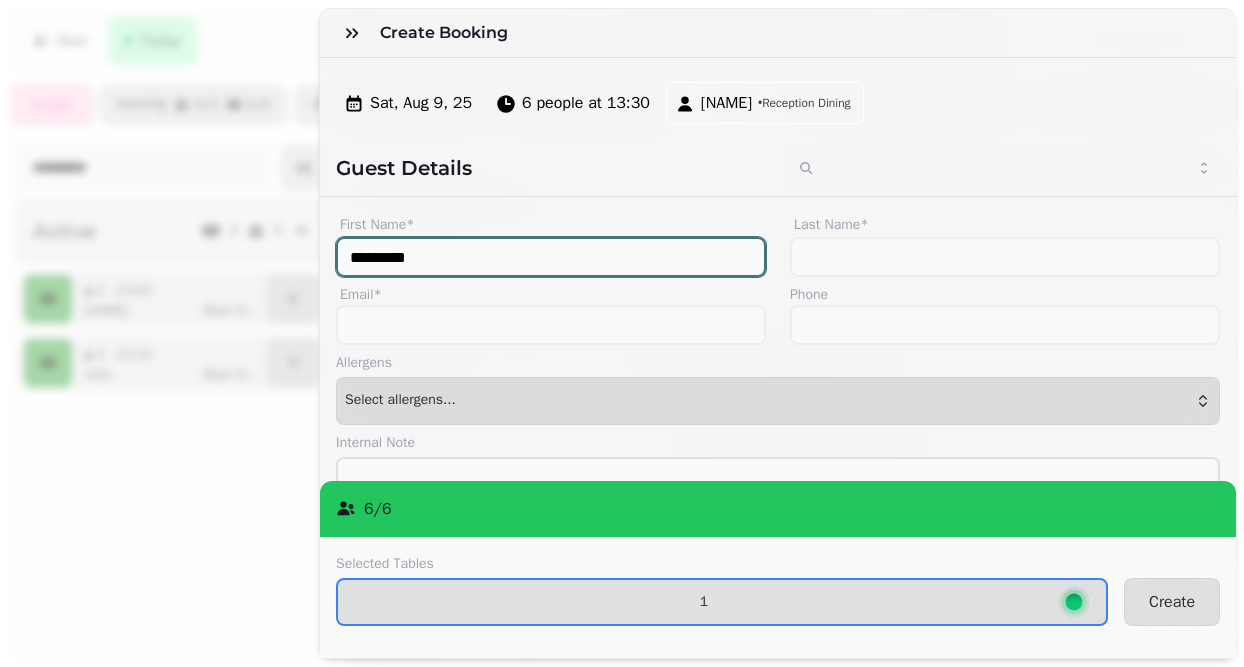 type on "*********" 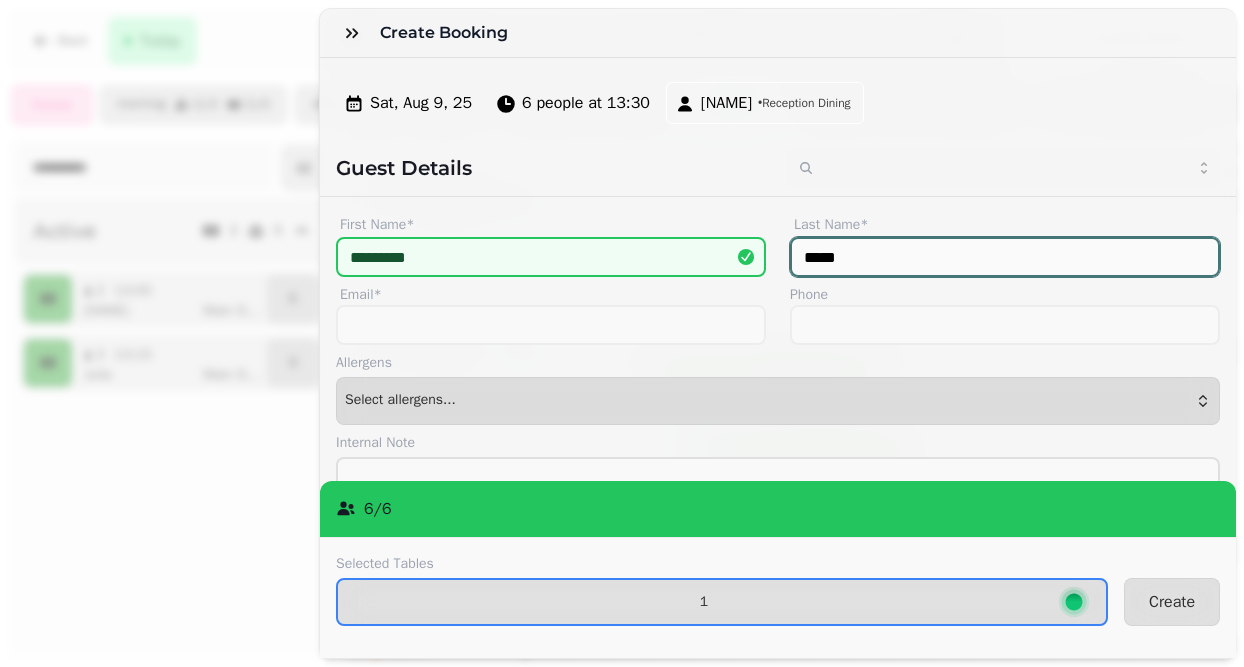 type on "*****" 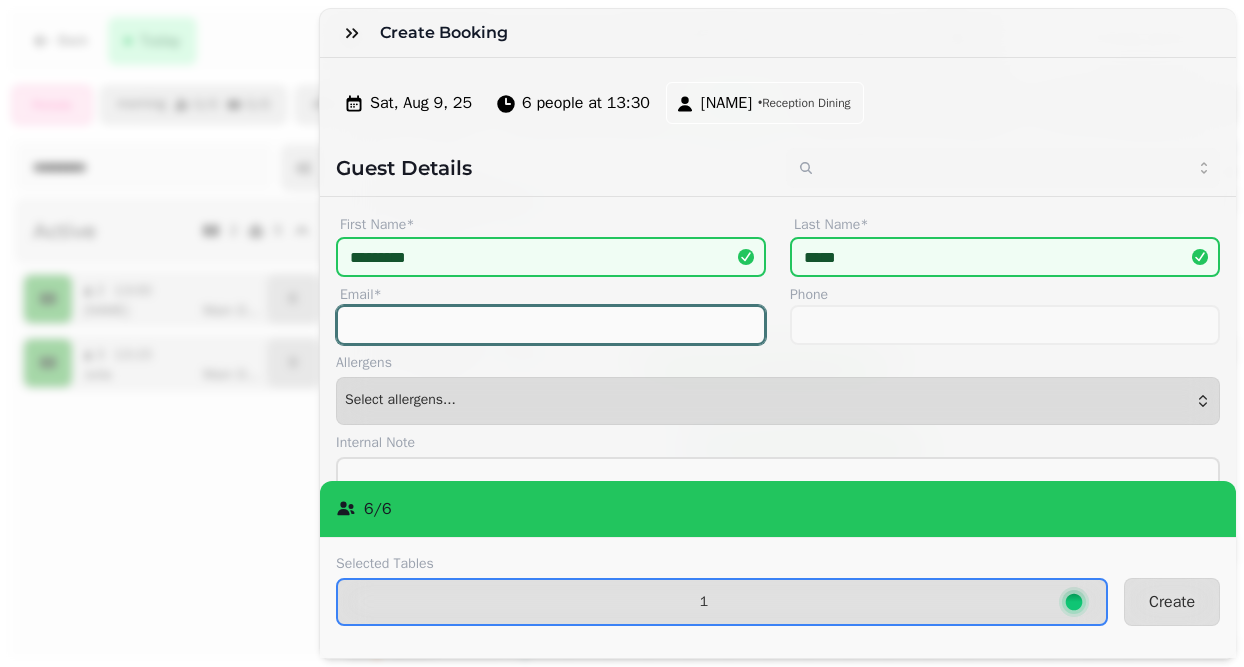 click on "Email*" at bounding box center [551, 325] 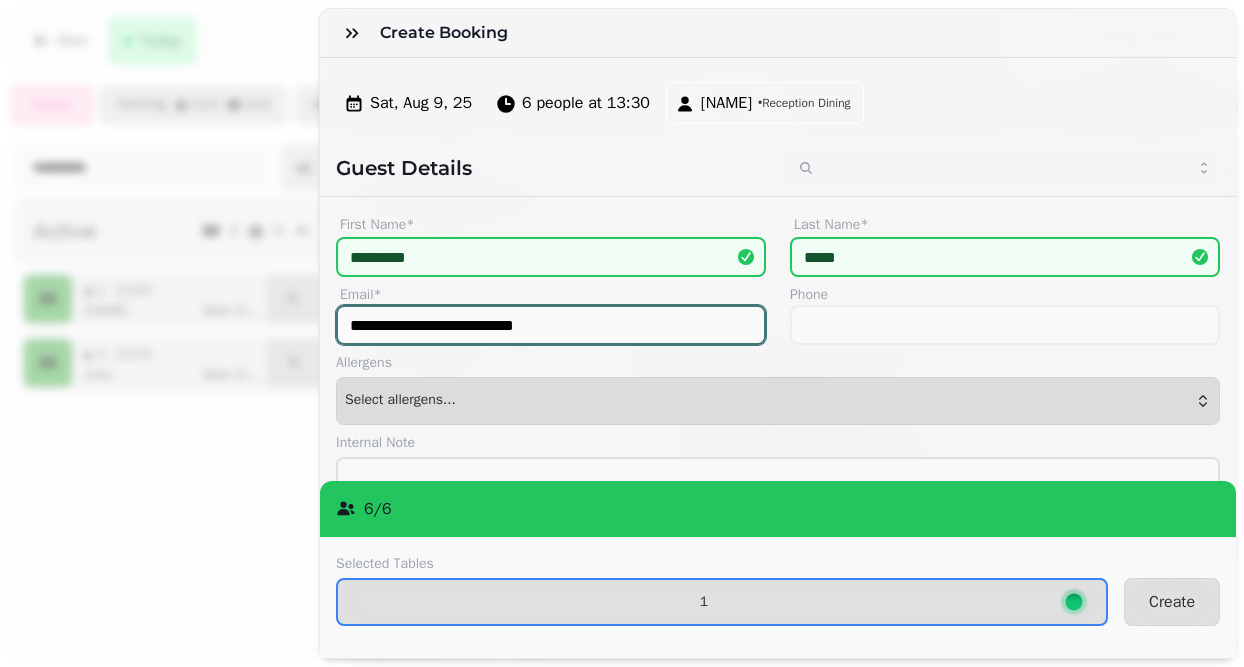 type on "**********" 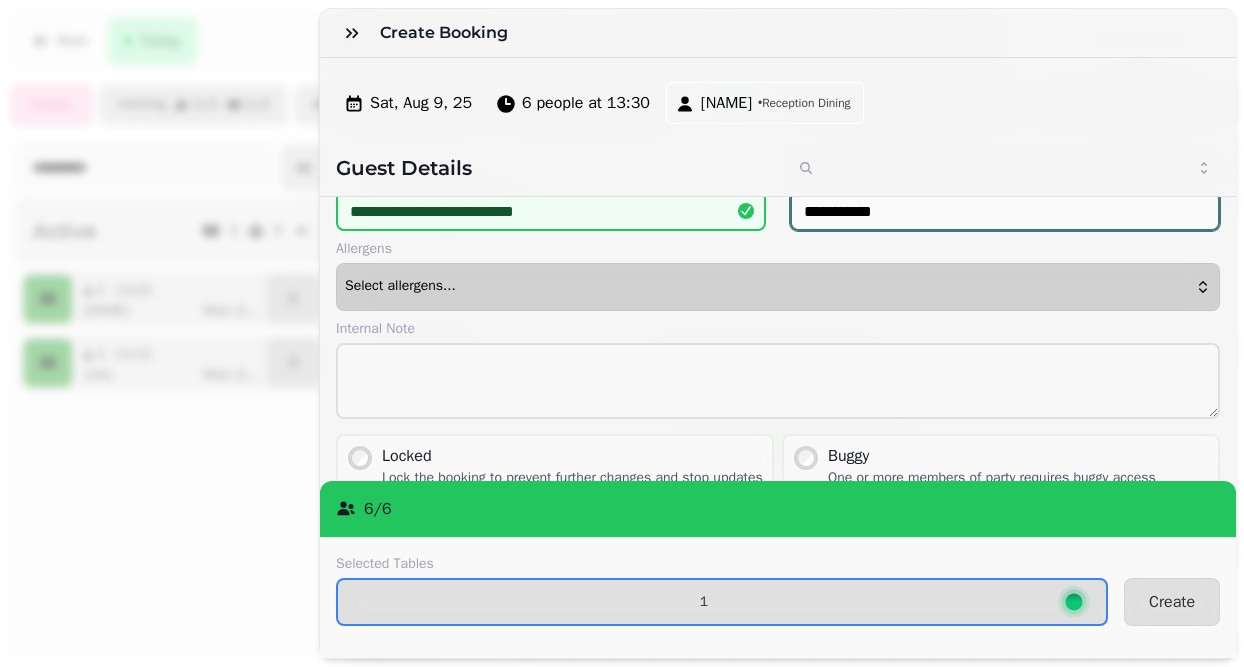 scroll, scrollTop: 120, scrollLeft: 0, axis: vertical 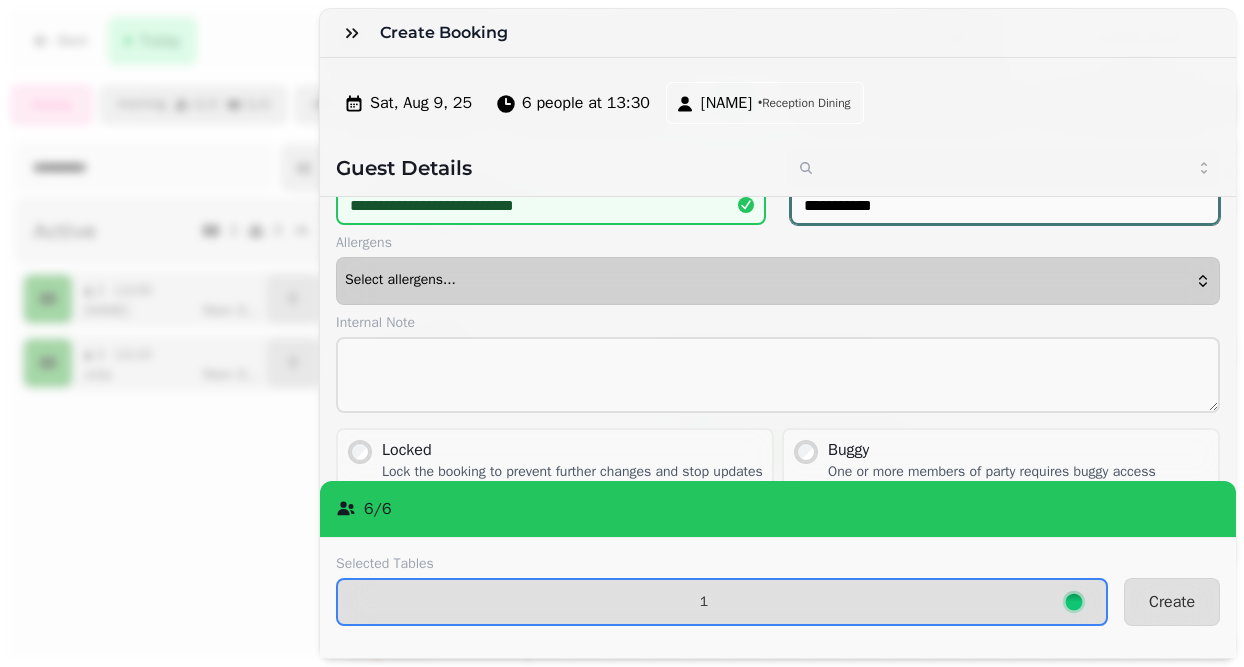 type on "**********" 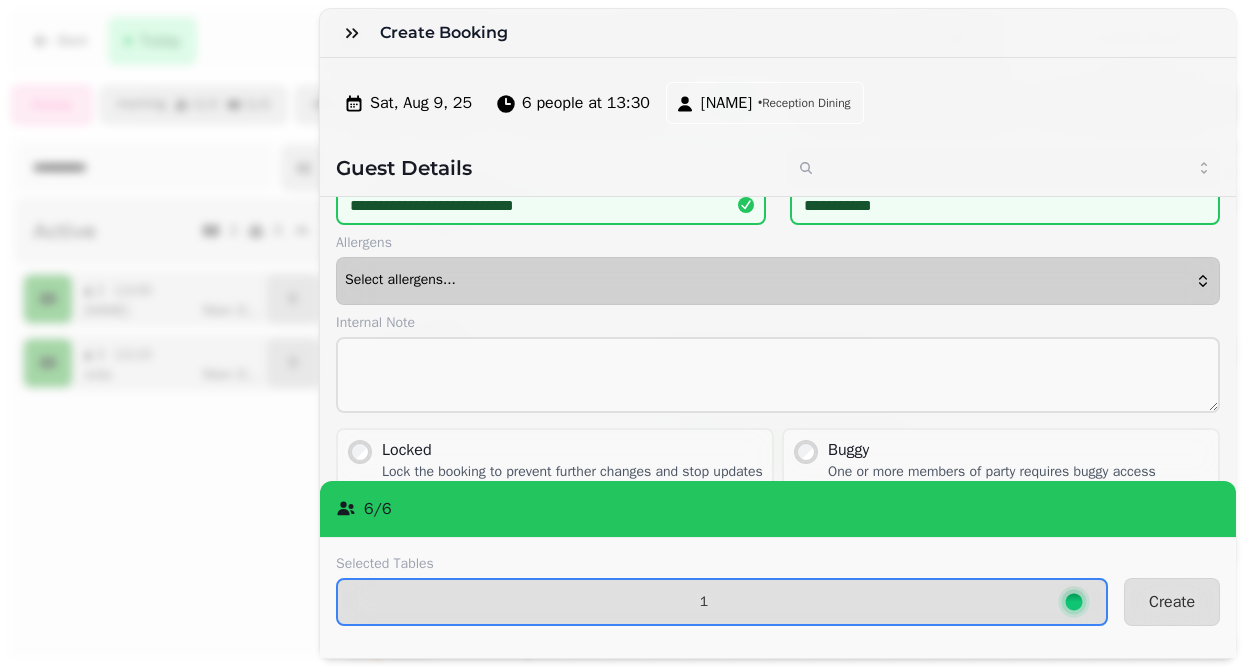 click on "Select allergens..." at bounding box center [778, 281] 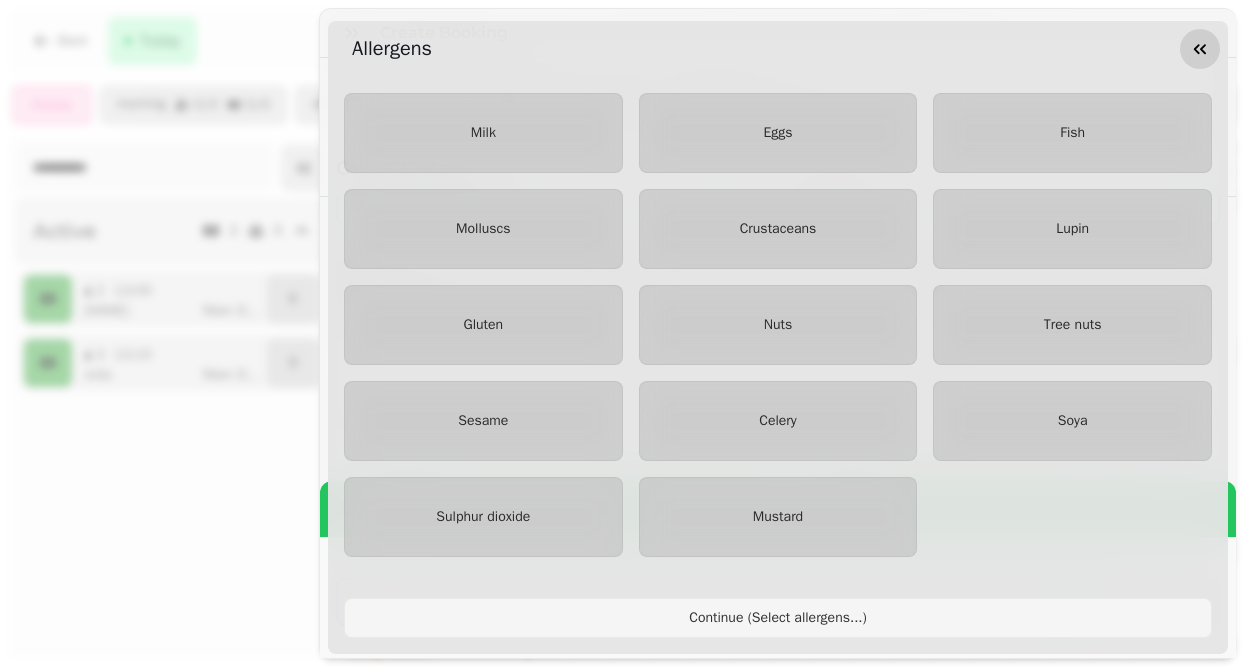 click 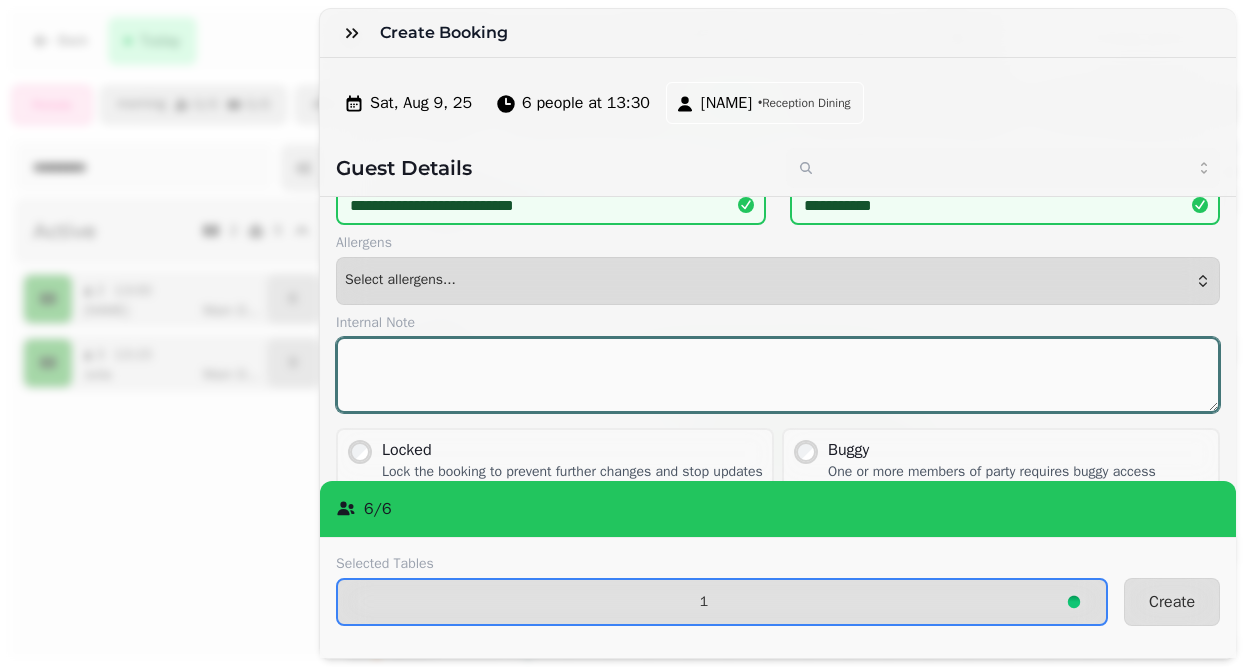 click at bounding box center [778, 375] 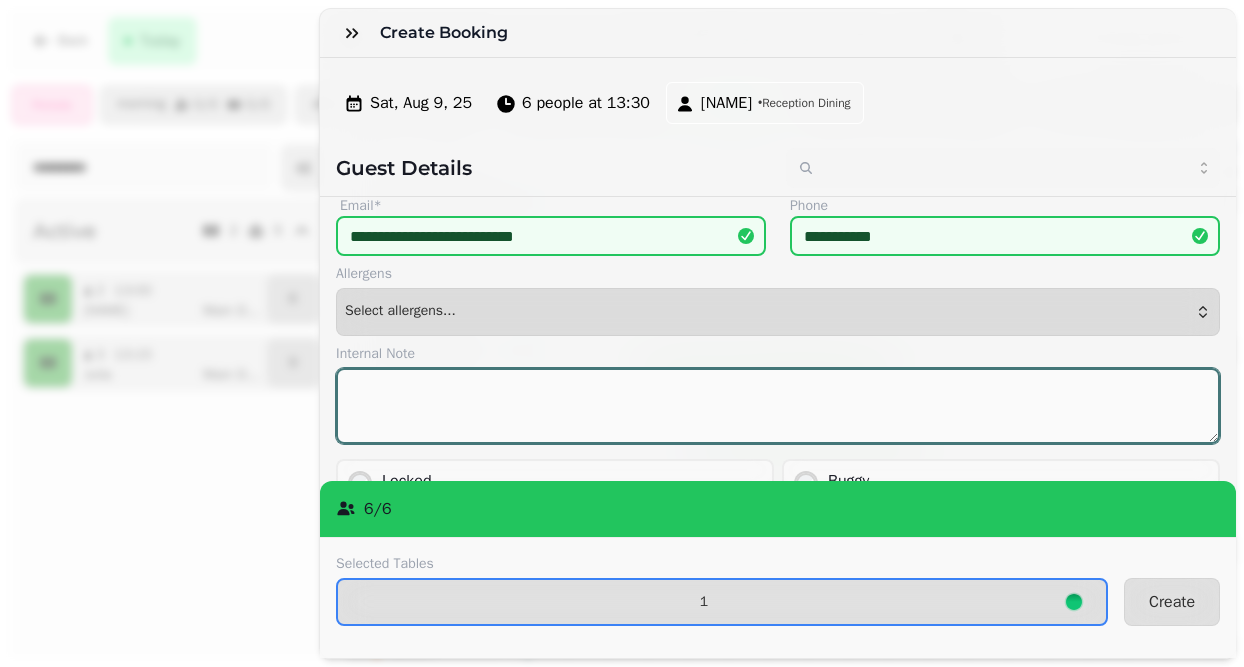 scroll, scrollTop: 88, scrollLeft: 0, axis: vertical 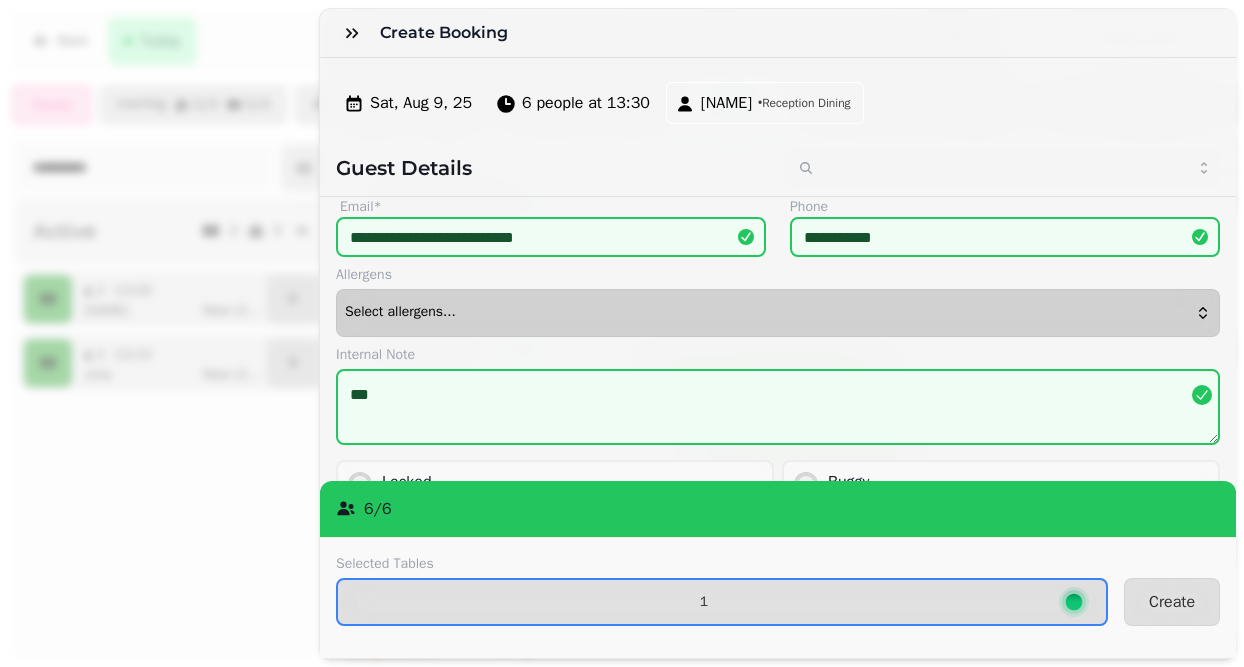click on "Select allergens..." at bounding box center (778, 313) 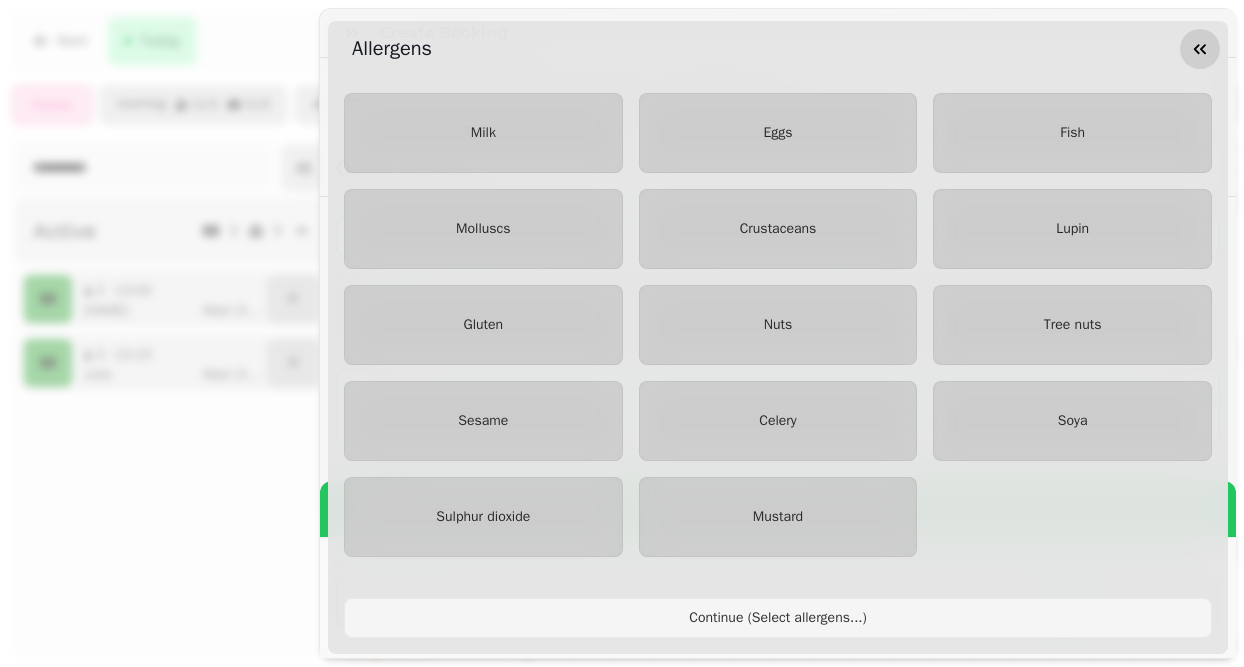 click 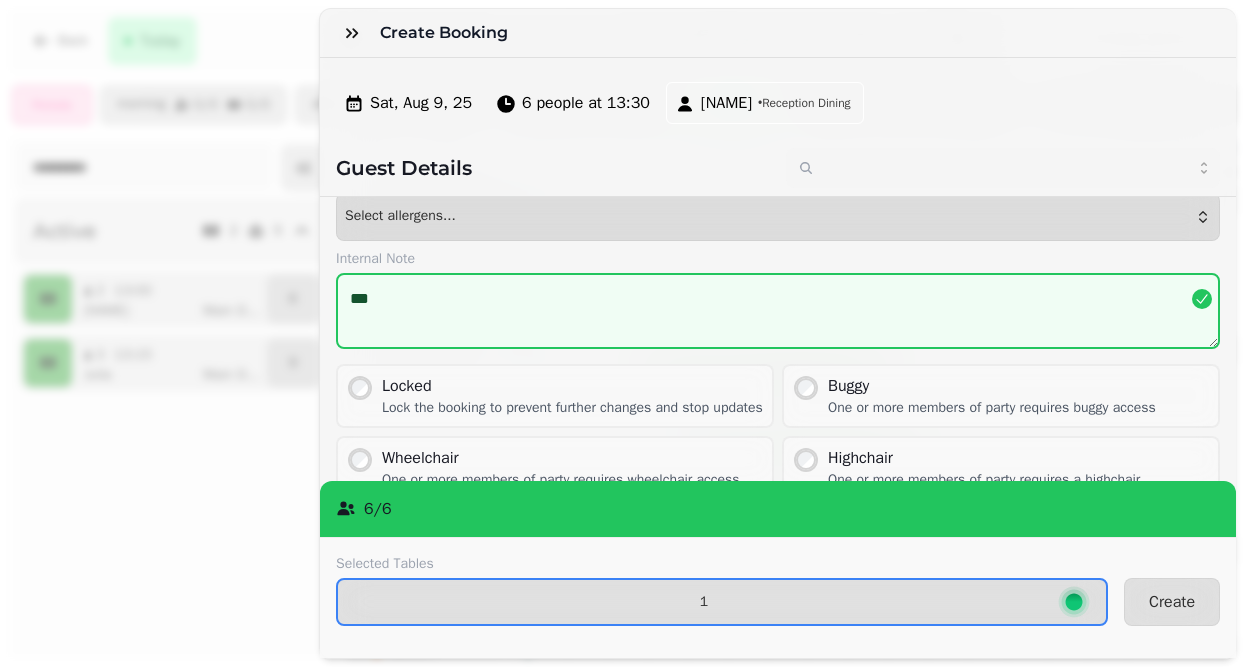 scroll, scrollTop: 183, scrollLeft: 0, axis: vertical 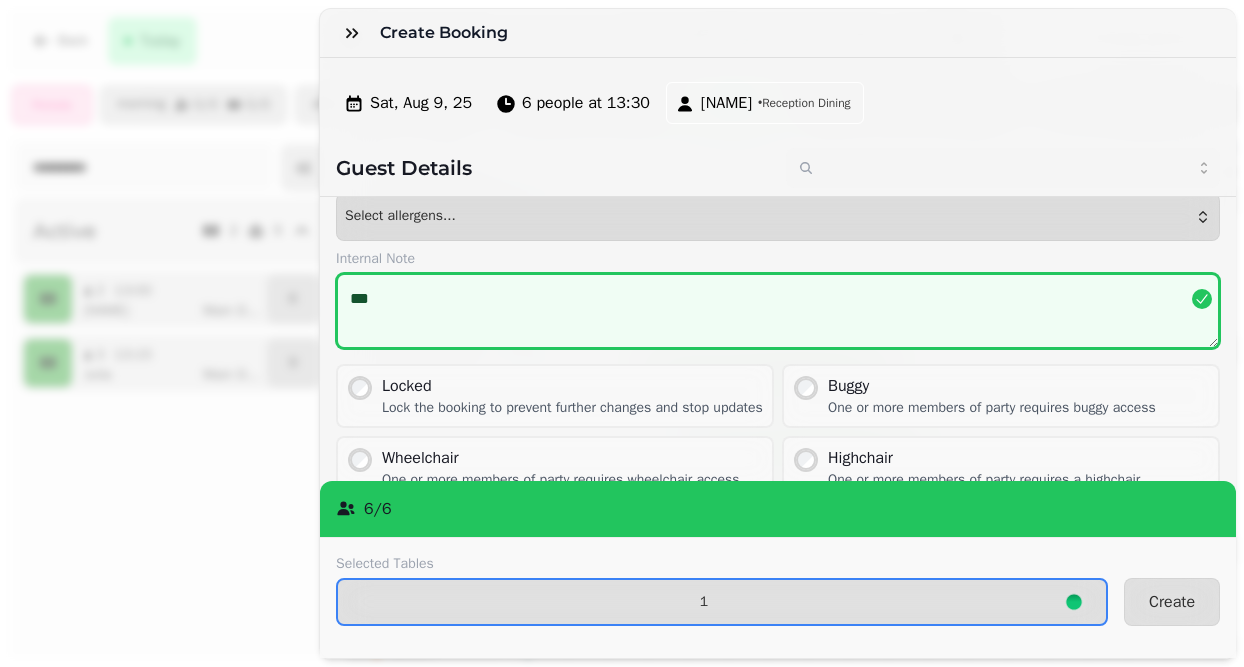 click on "***" at bounding box center [778, 311] 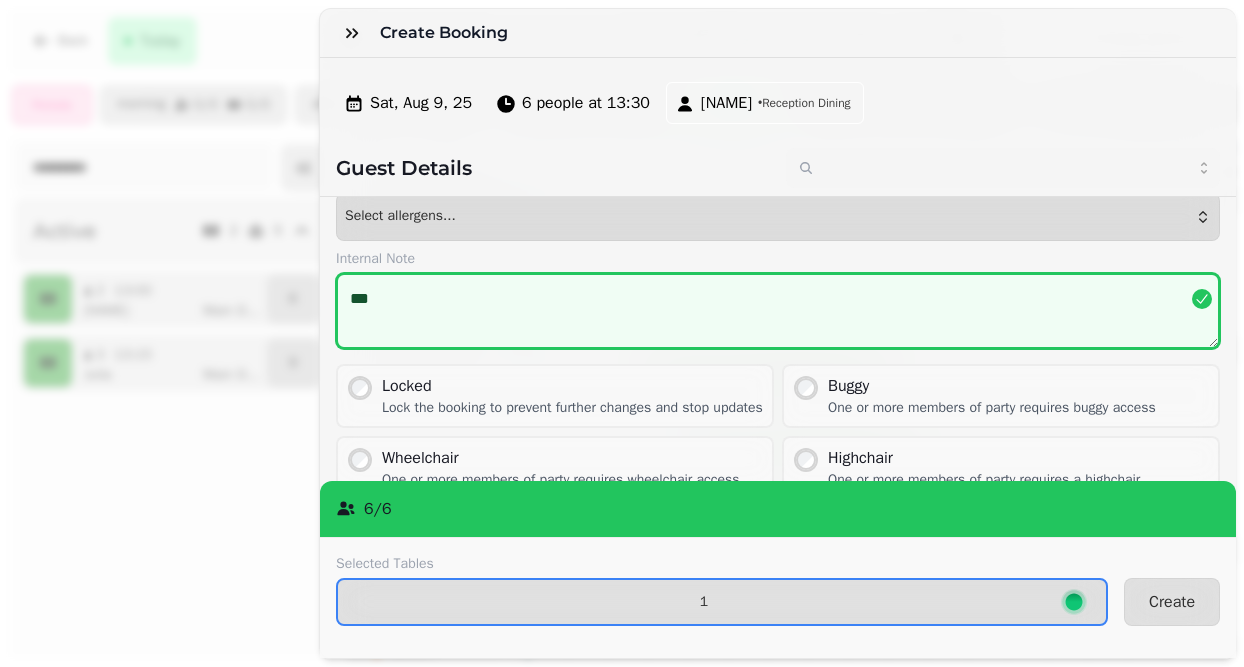 click on "***" at bounding box center [778, 311] 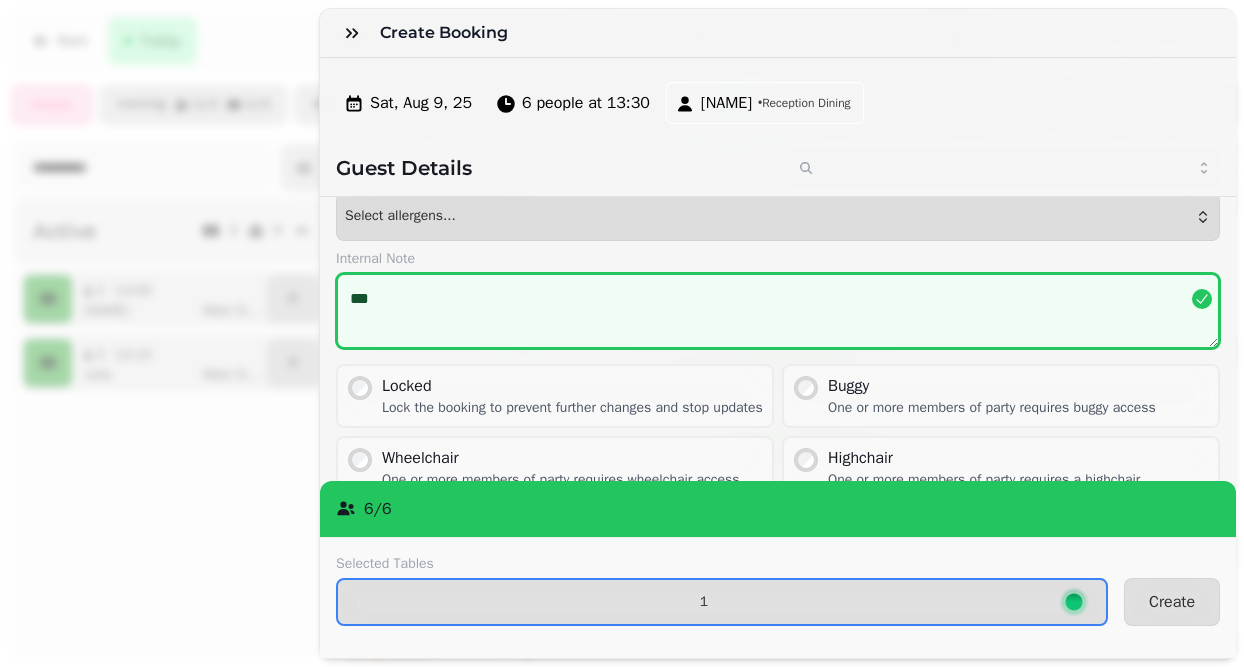 click on "***" at bounding box center (778, 311) 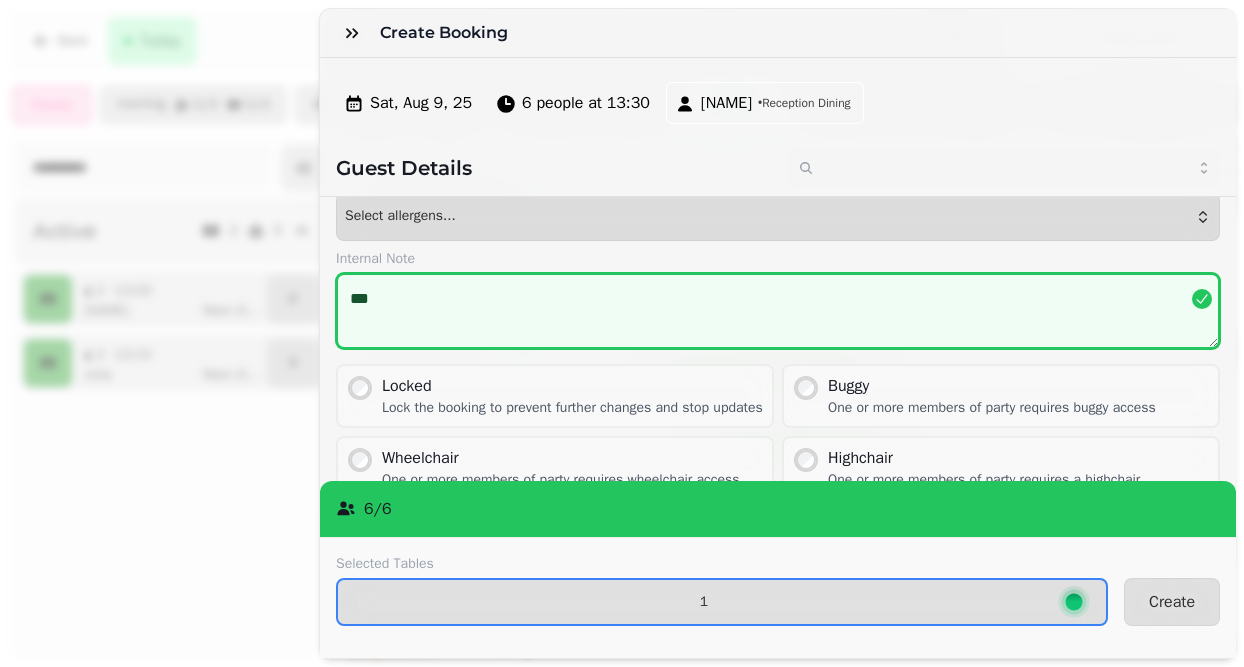 click on "***" at bounding box center (778, 311) 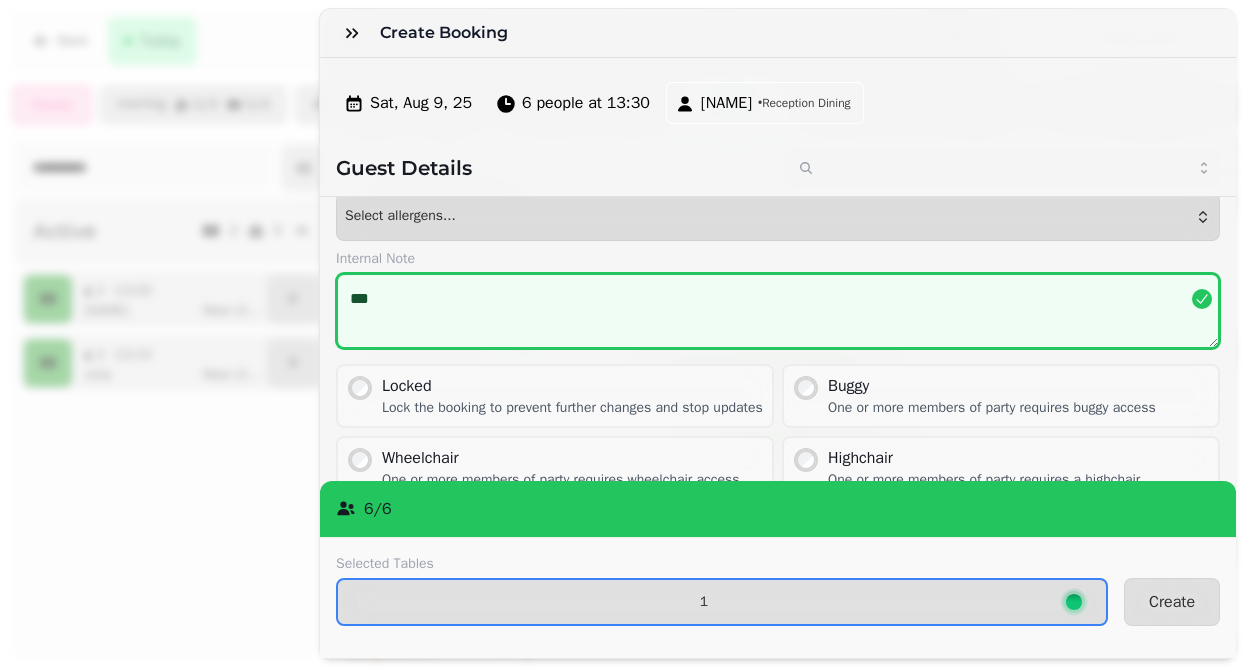 click on "***" at bounding box center (778, 311) 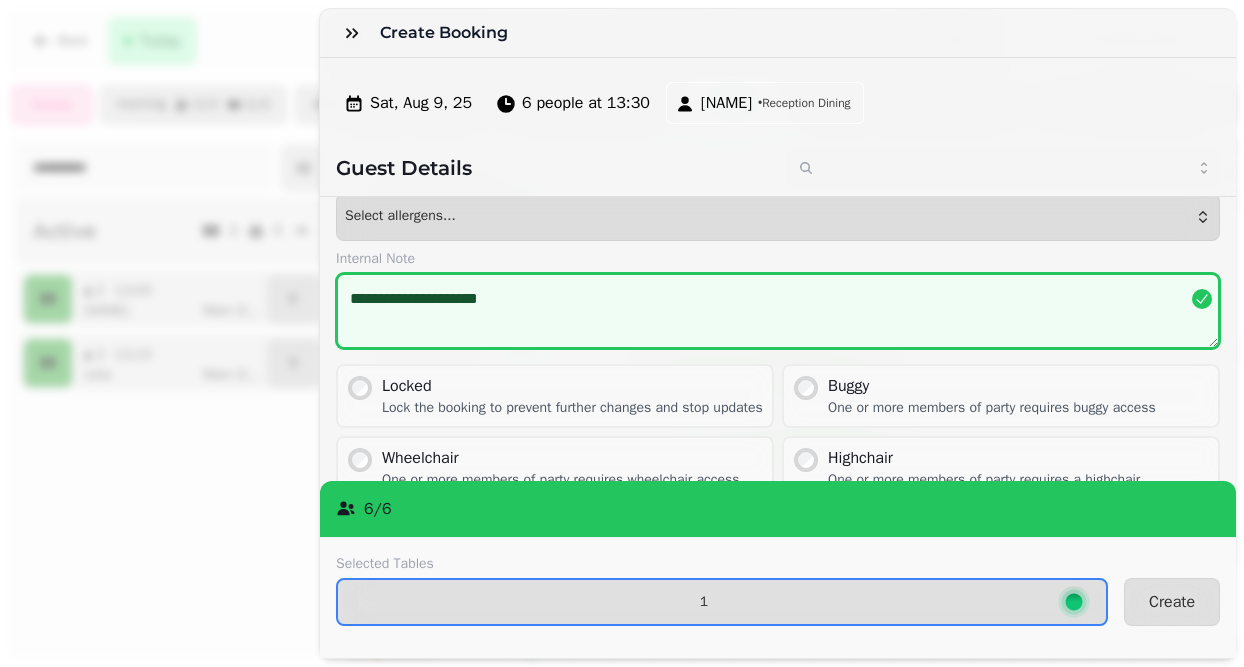 type on "**********" 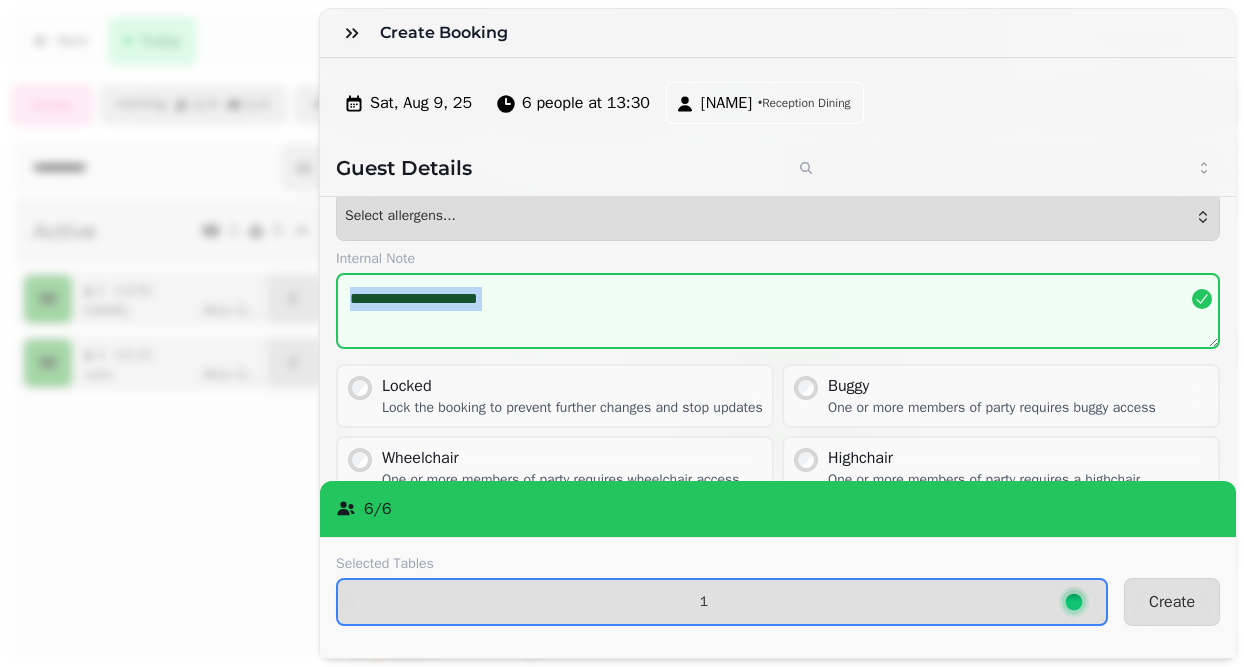 scroll, scrollTop: 185, scrollLeft: 0, axis: vertical 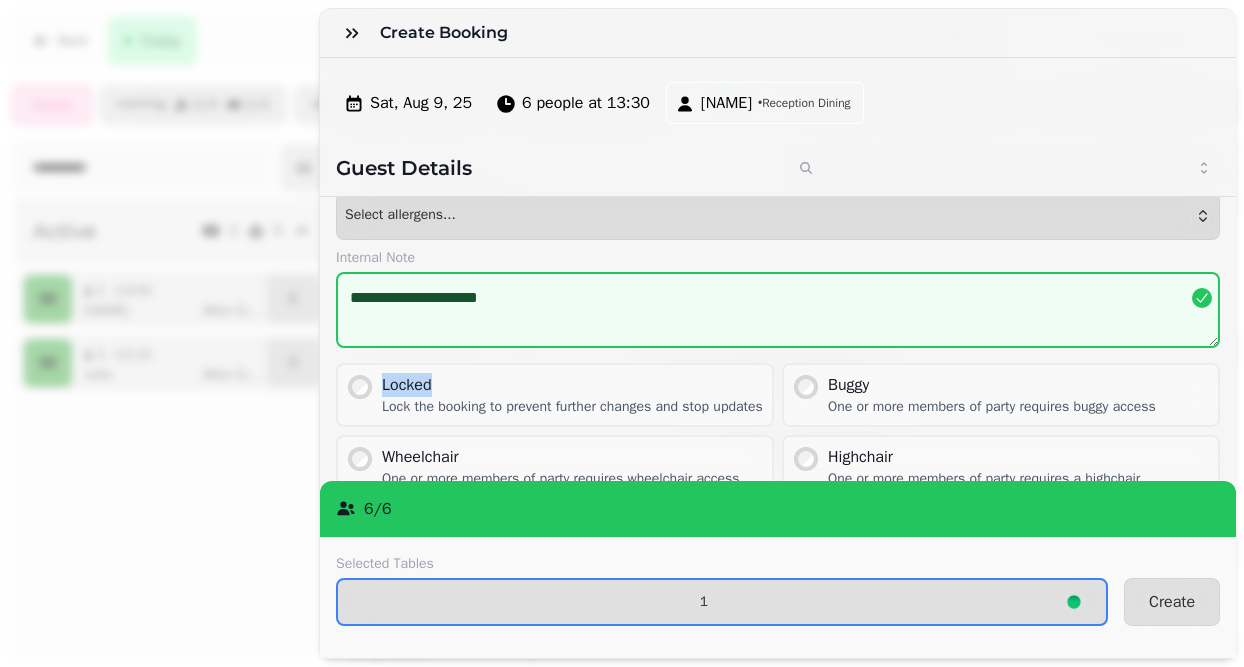 drag, startPoint x: 612, startPoint y: 366, endPoint x: 613, endPoint y: 389, distance: 23.021729 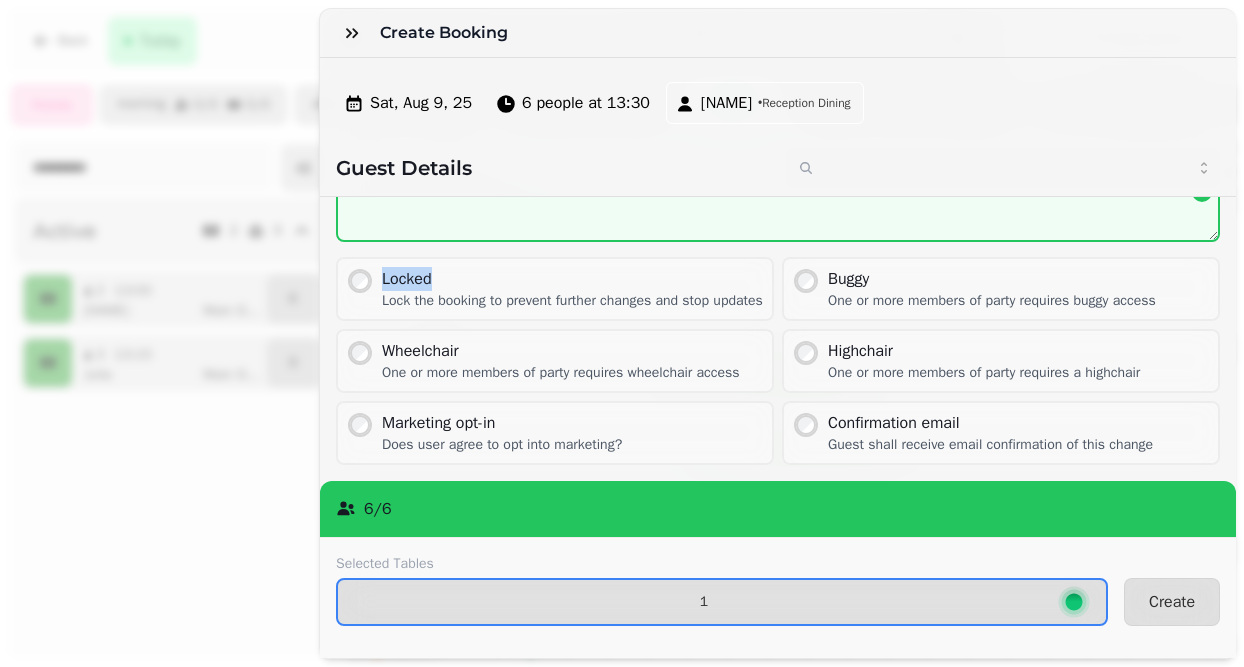 scroll, scrollTop: 310, scrollLeft: 0, axis: vertical 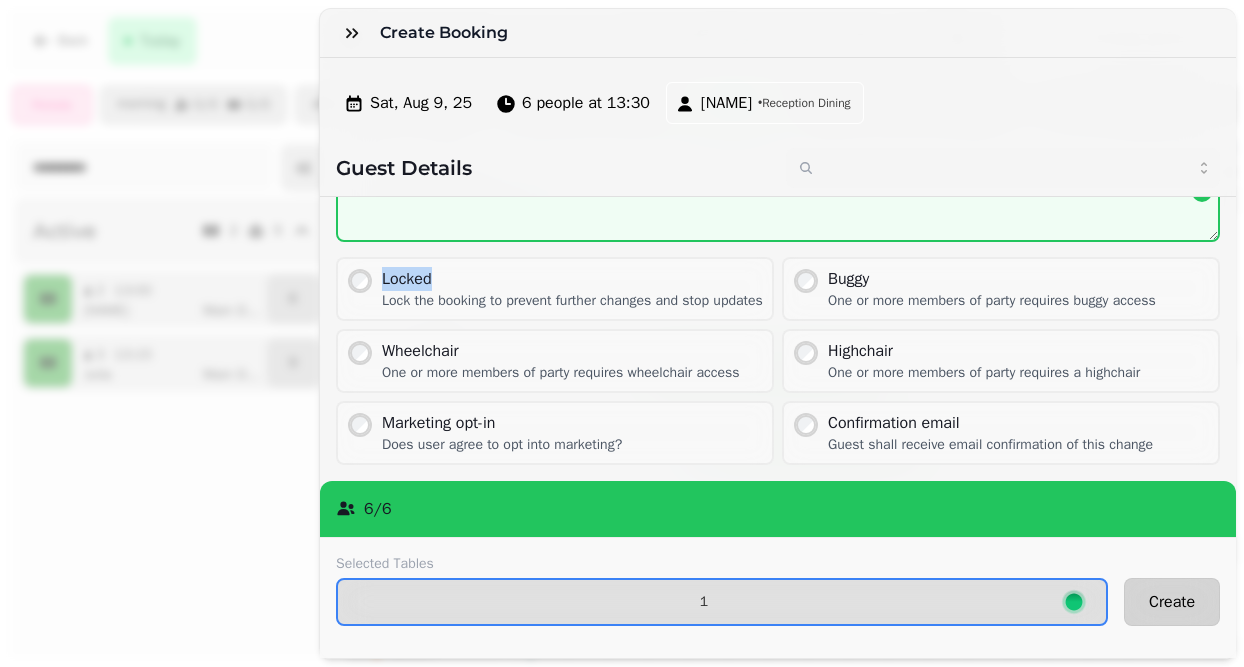 click on "Create" at bounding box center (1172, 602) 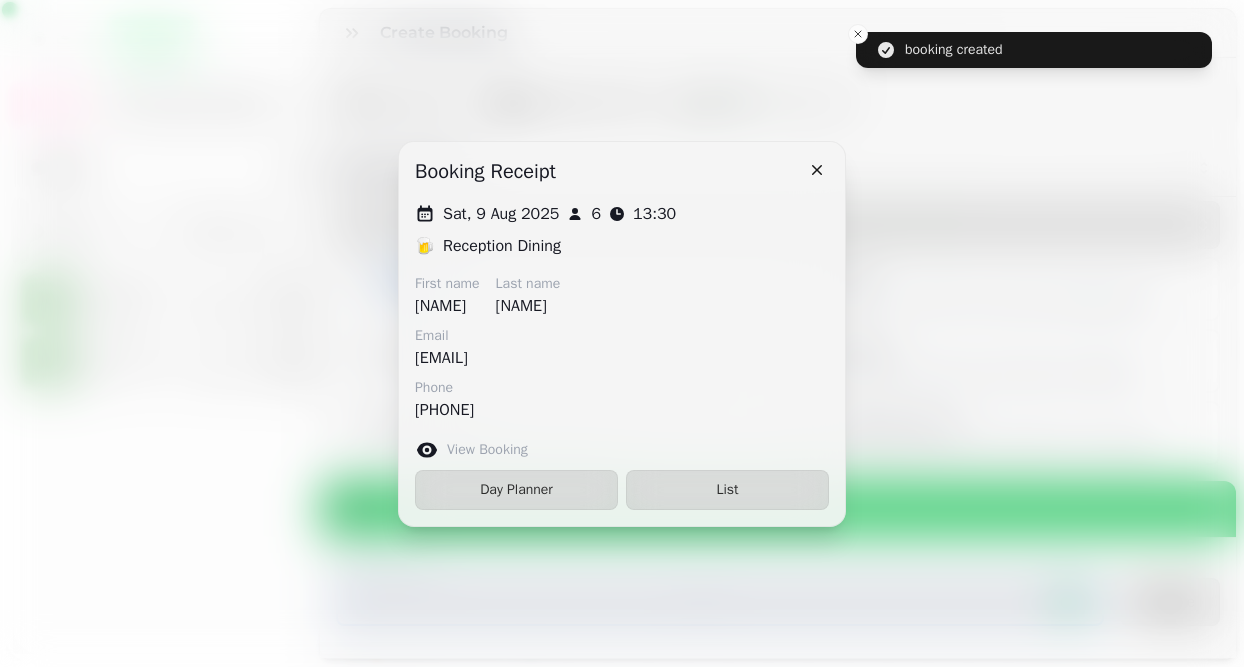 scroll, scrollTop: 196, scrollLeft: 0, axis: vertical 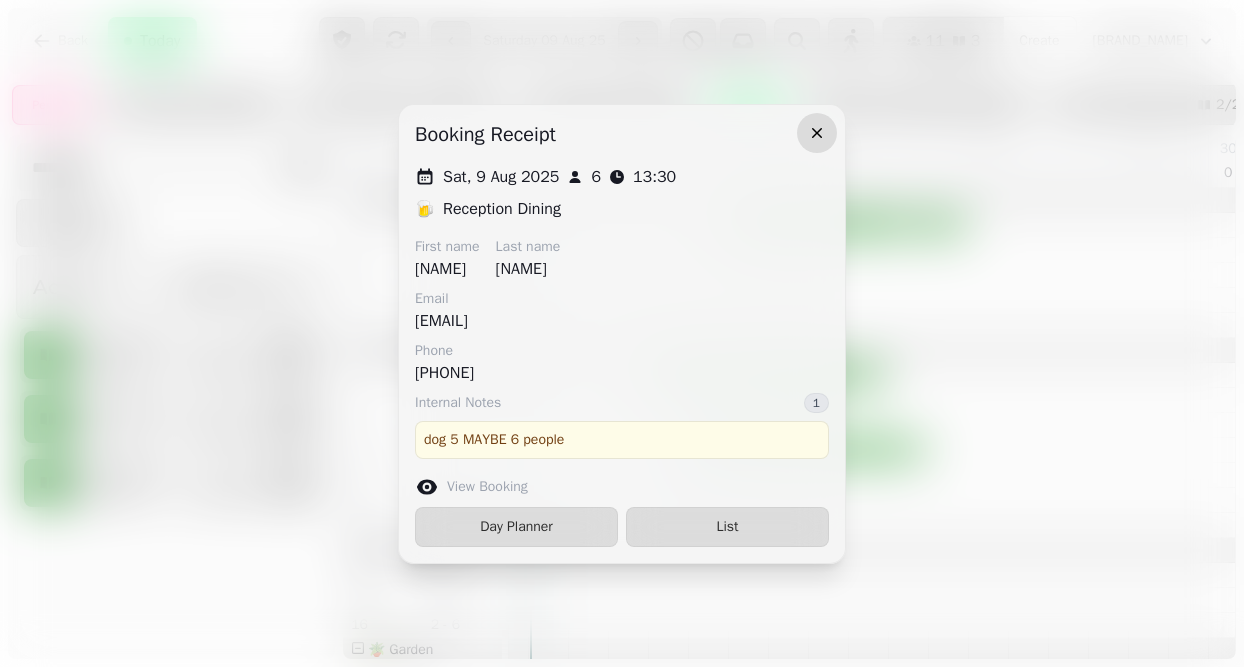 click at bounding box center [817, 133] 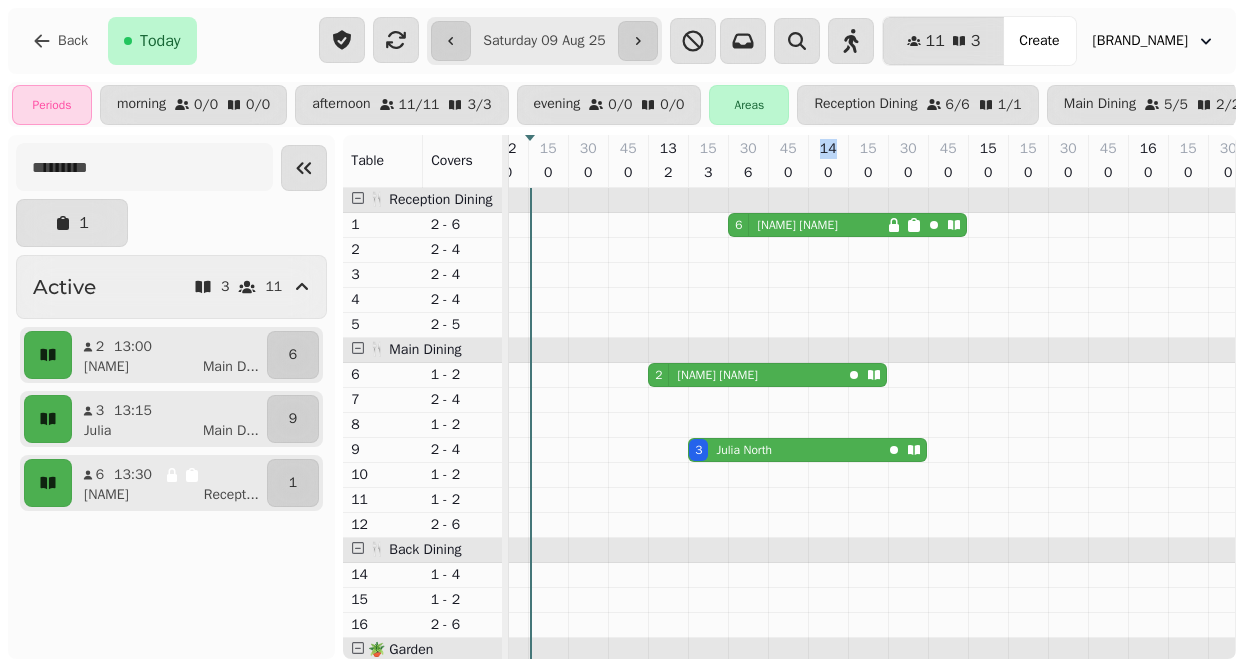 click on "14 0" at bounding box center [828, 161] 